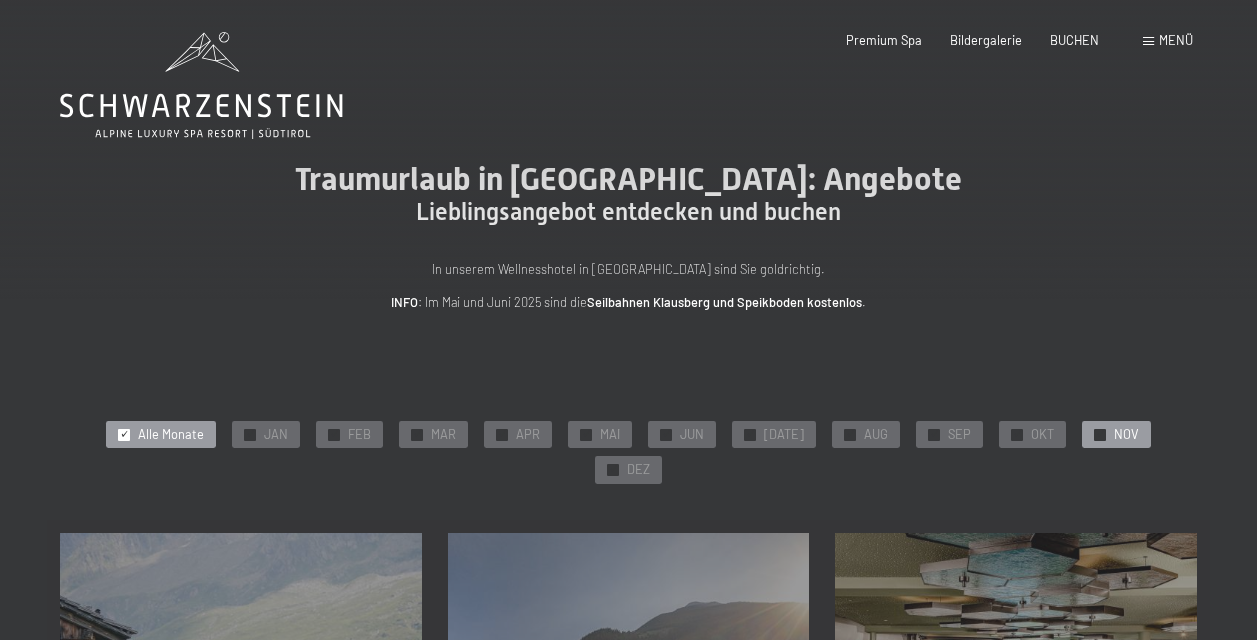 scroll, scrollTop: 0, scrollLeft: 0, axis: both 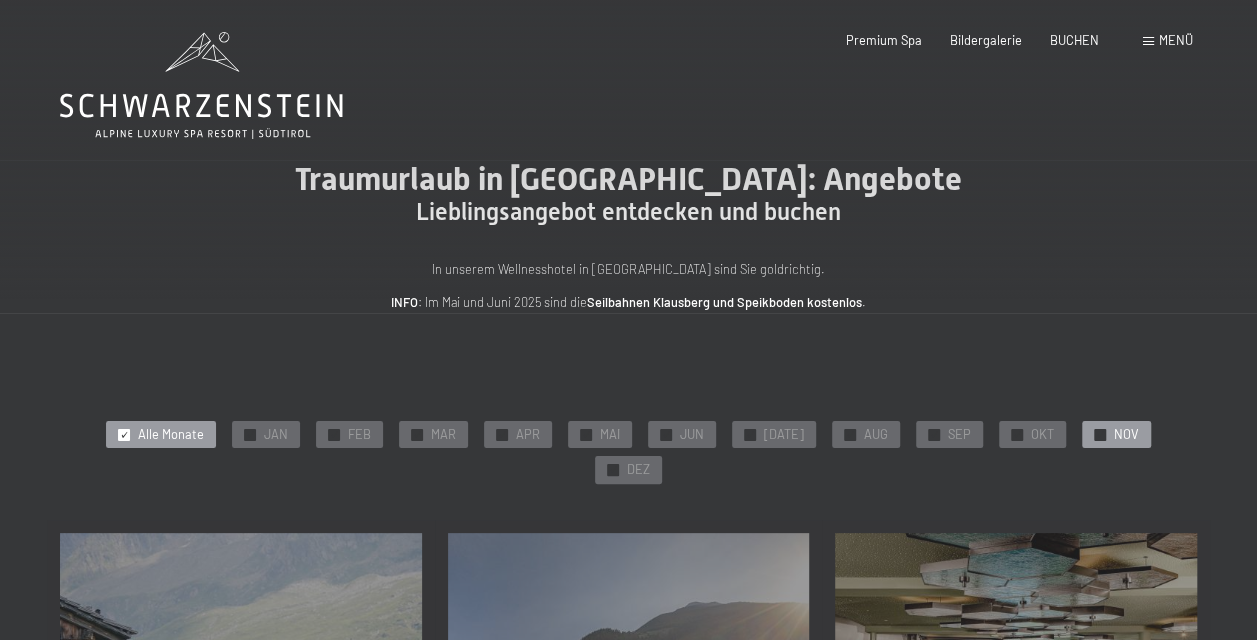 click on "✓       NOV" at bounding box center (1116, 435) 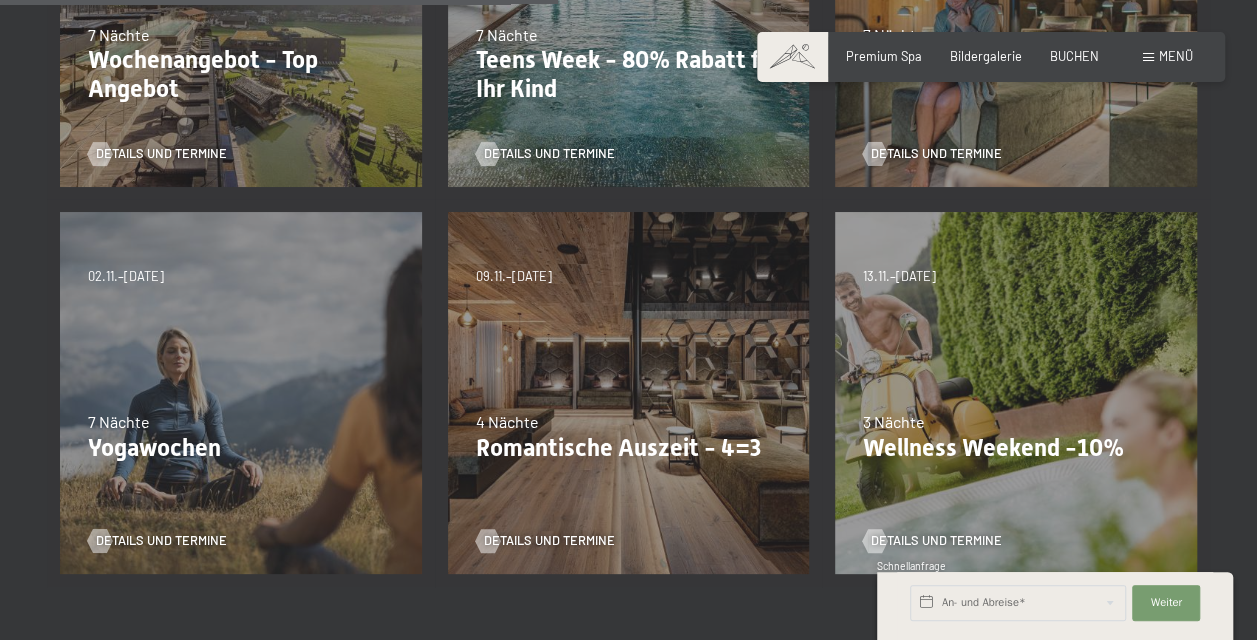 scroll, scrollTop: 800, scrollLeft: 0, axis: vertical 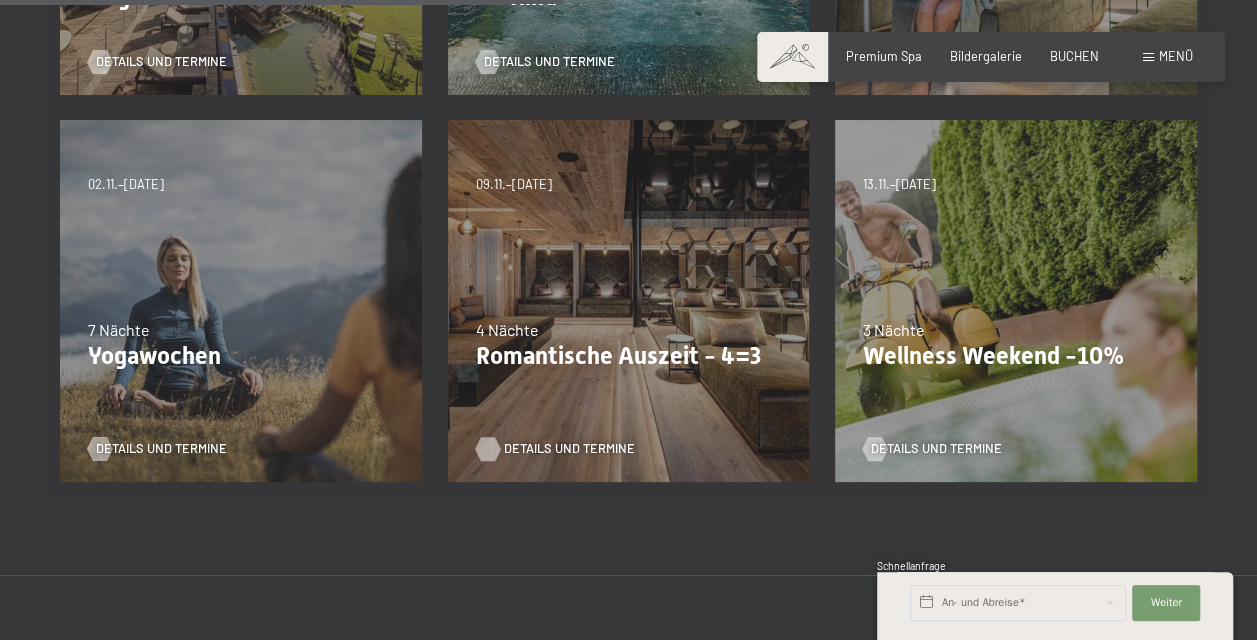 click on "Details und Termine" at bounding box center (569, 449) 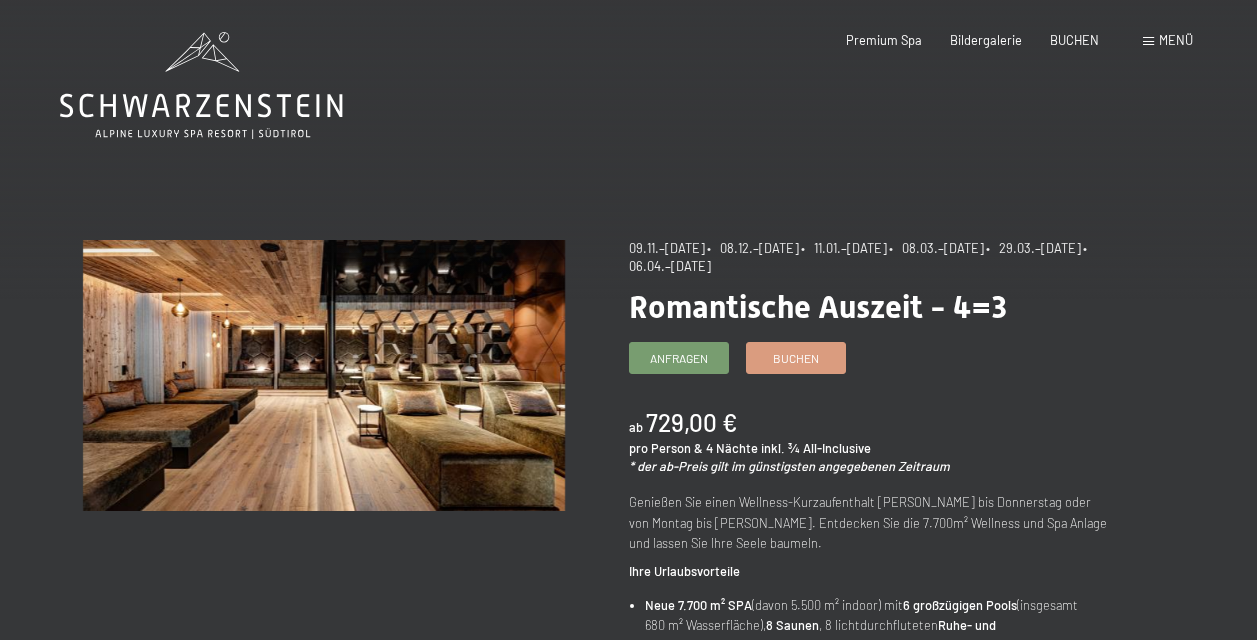 scroll, scrollTop: 0, scrollLeft: 0, axis: both 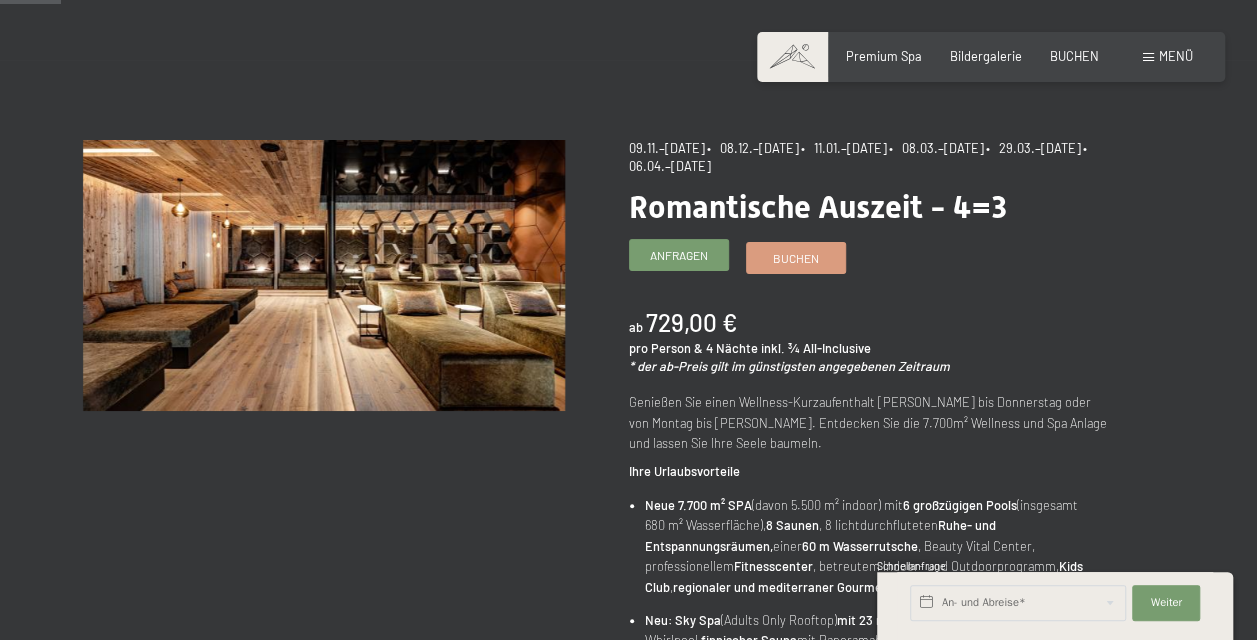 click on "Anfragen" at bounding box center [679, 255] 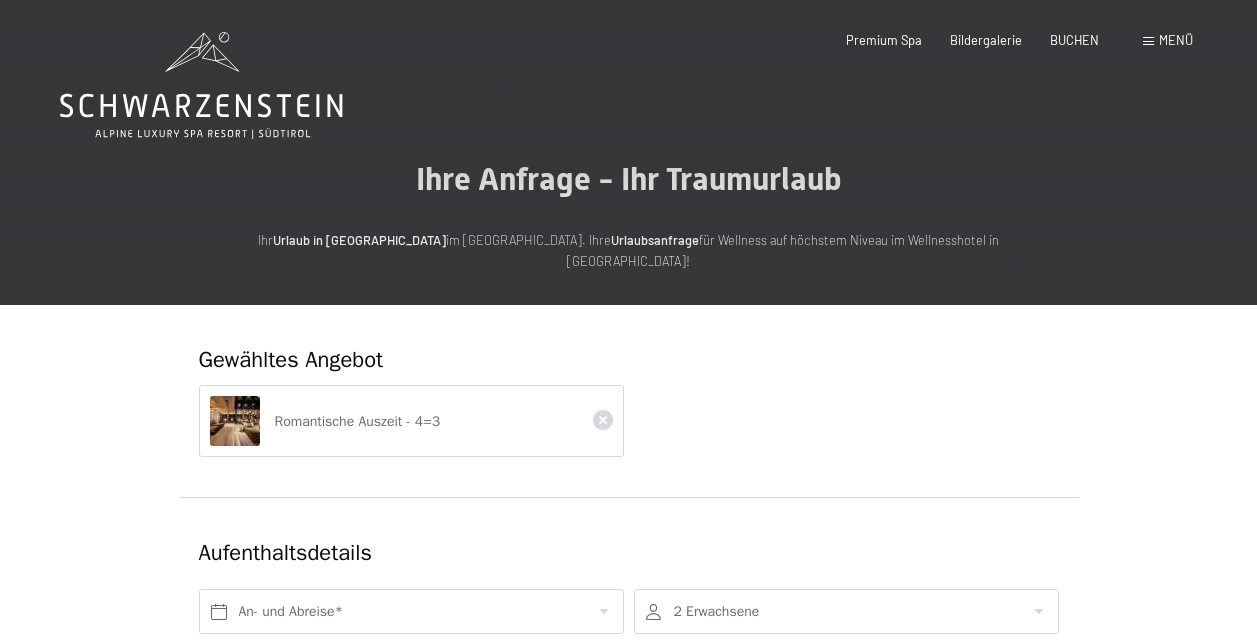 scroll, scrollTop: 0, scrollLeft: 0, axis: both 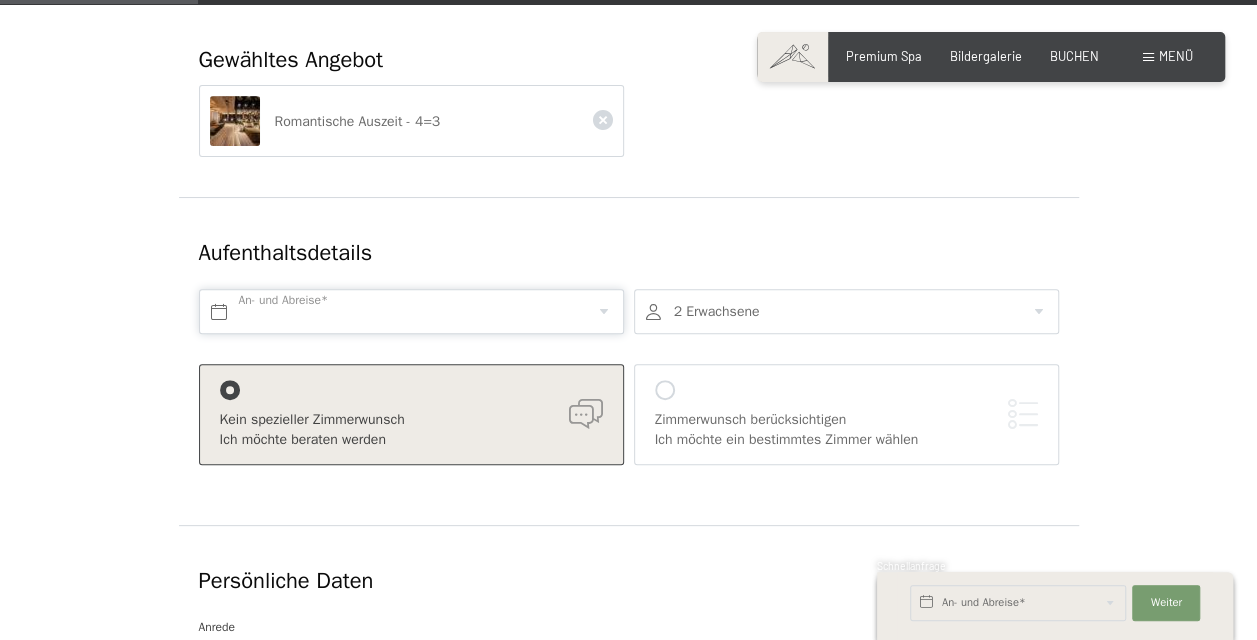 click at bounding box center [411, 311] 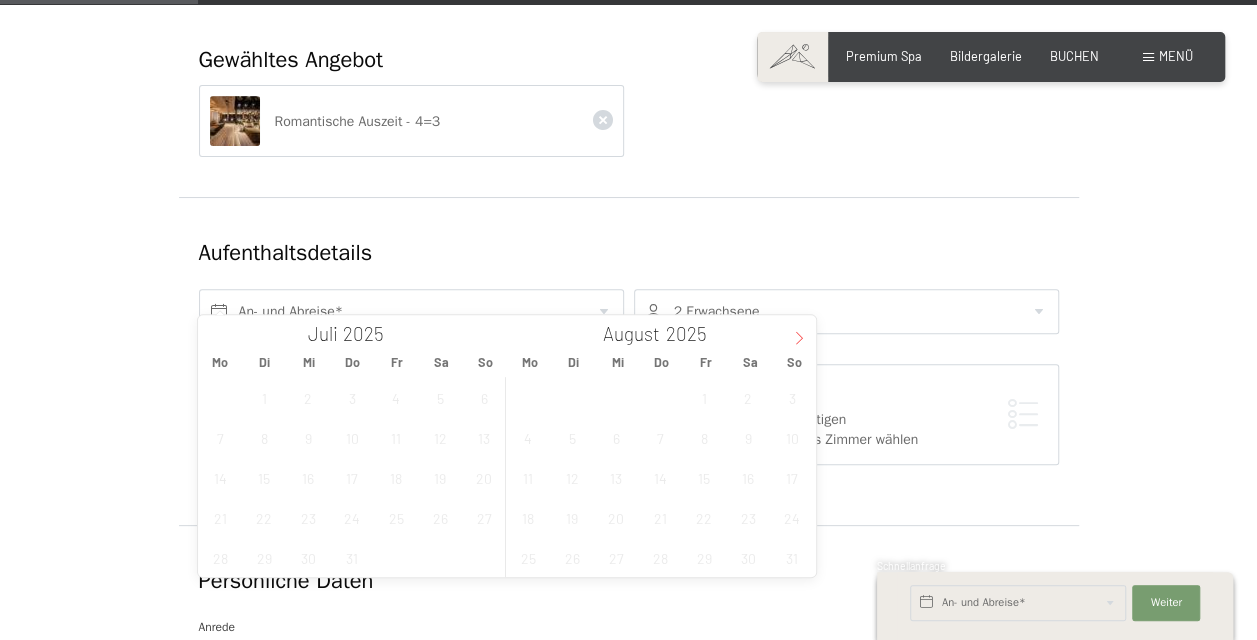 click 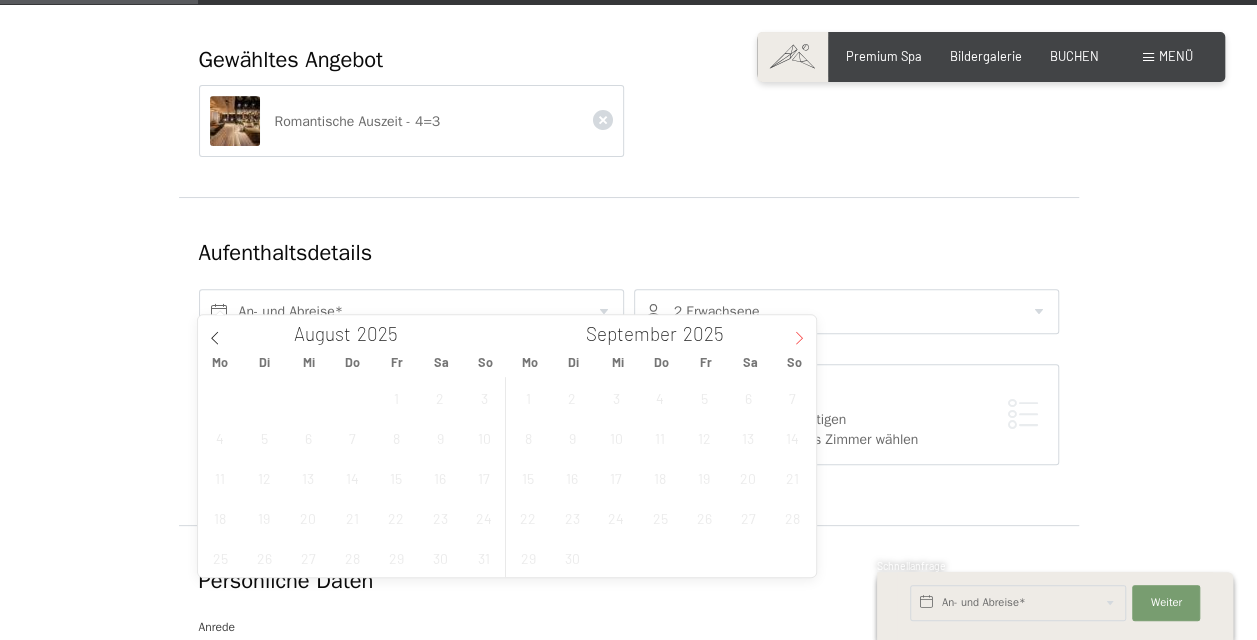 click 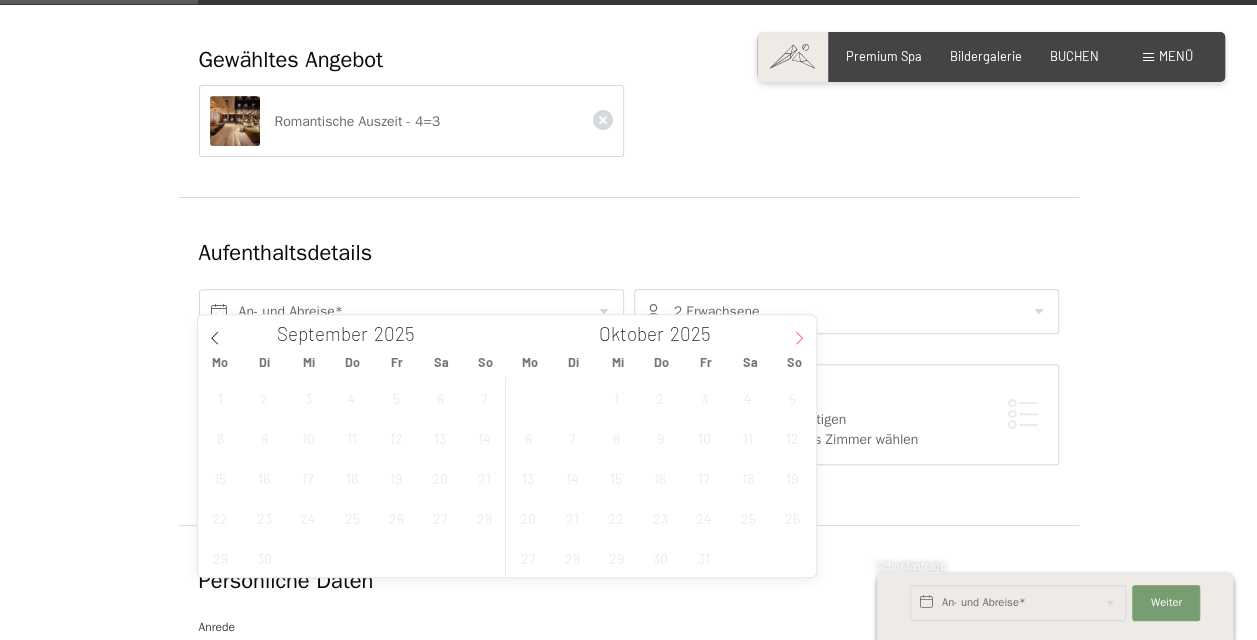 click 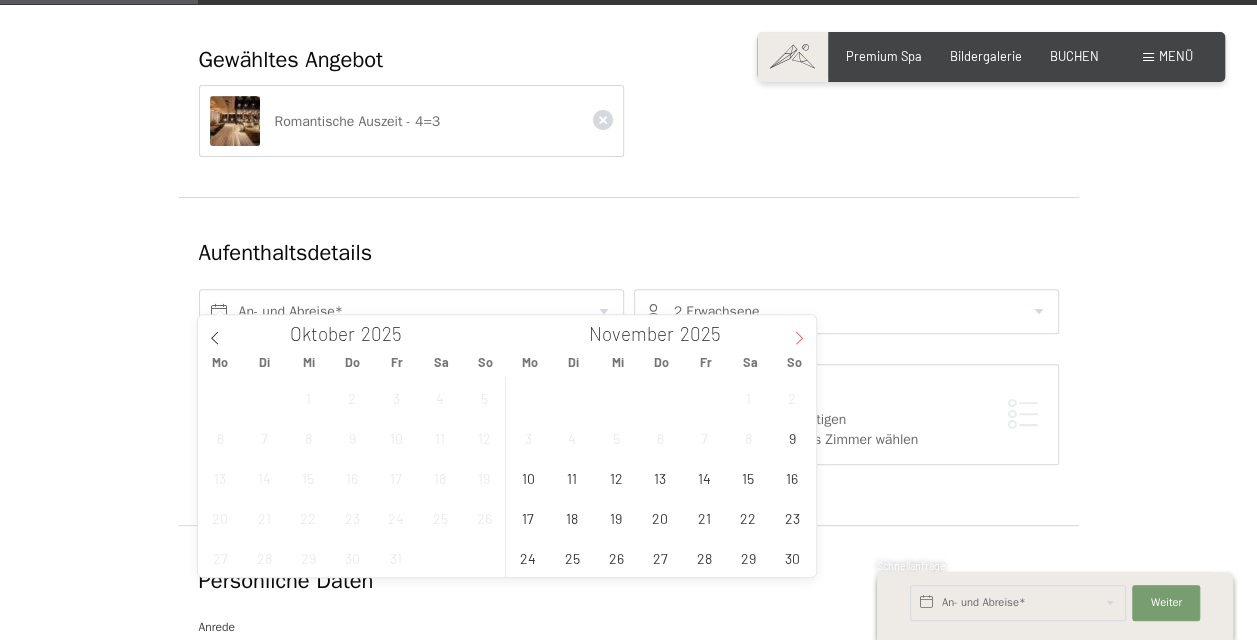 click 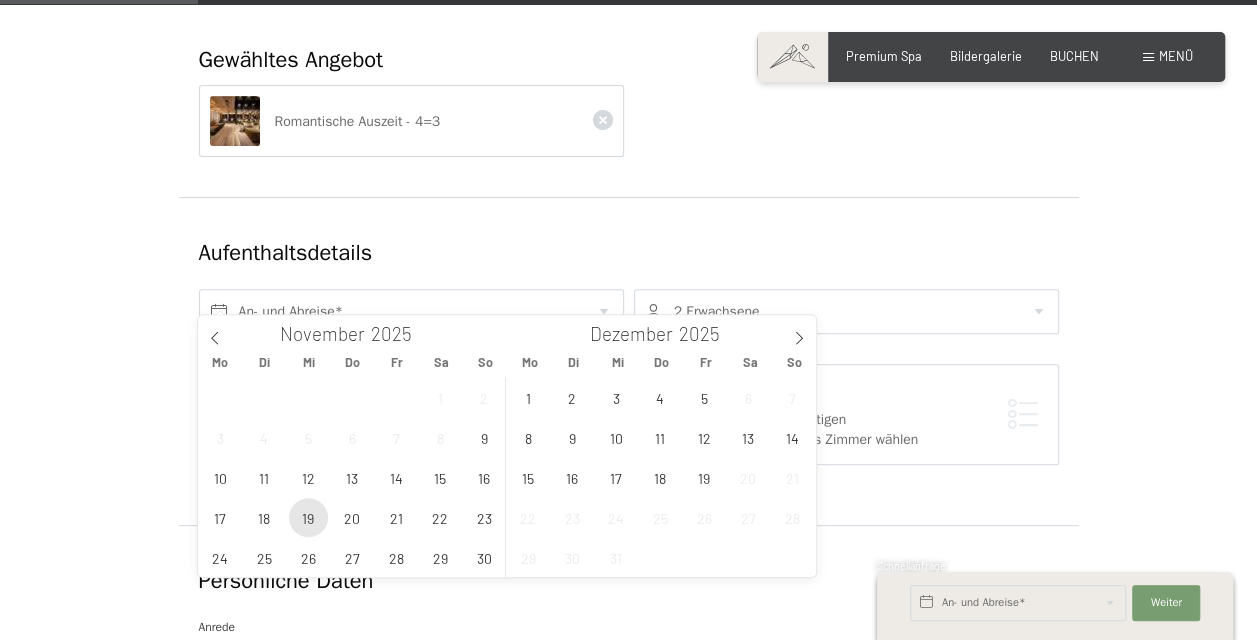 click on "19" at bounding box center (308, 517) 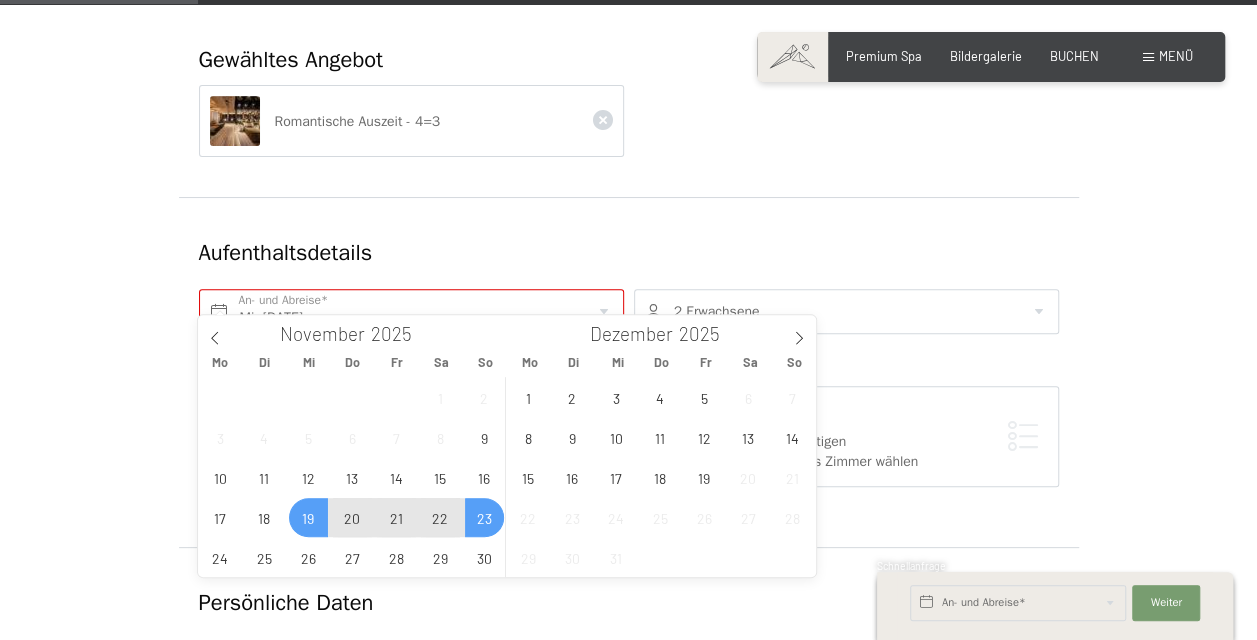 click on "23" at bounding box center [484, 517] 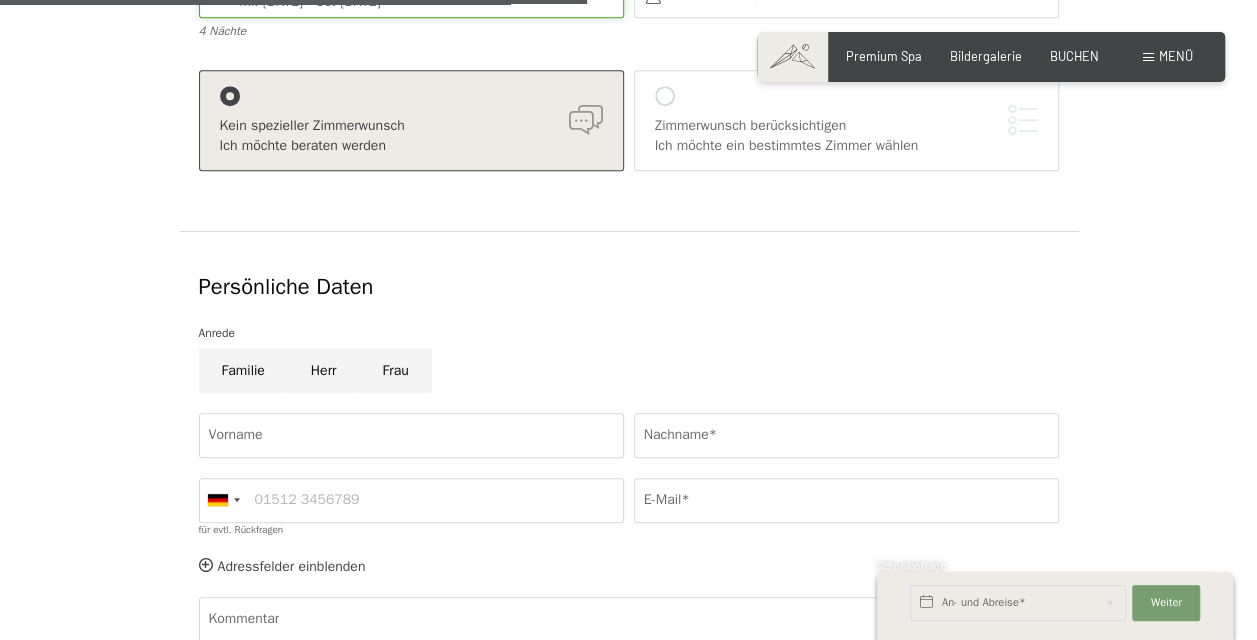 scroll, scrollTop: 300, scrollLeft: 0, axis: vertical 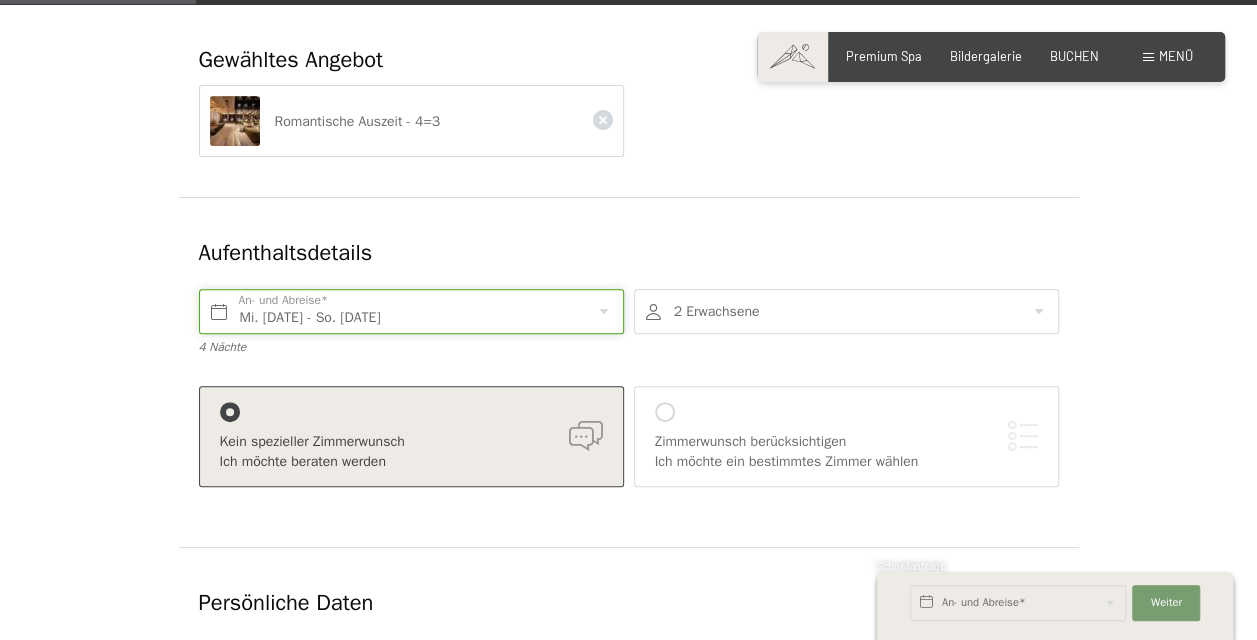 click on "Mi. 19.11.2025 - So. 23.11.2025" at bounding box center (411, 311) 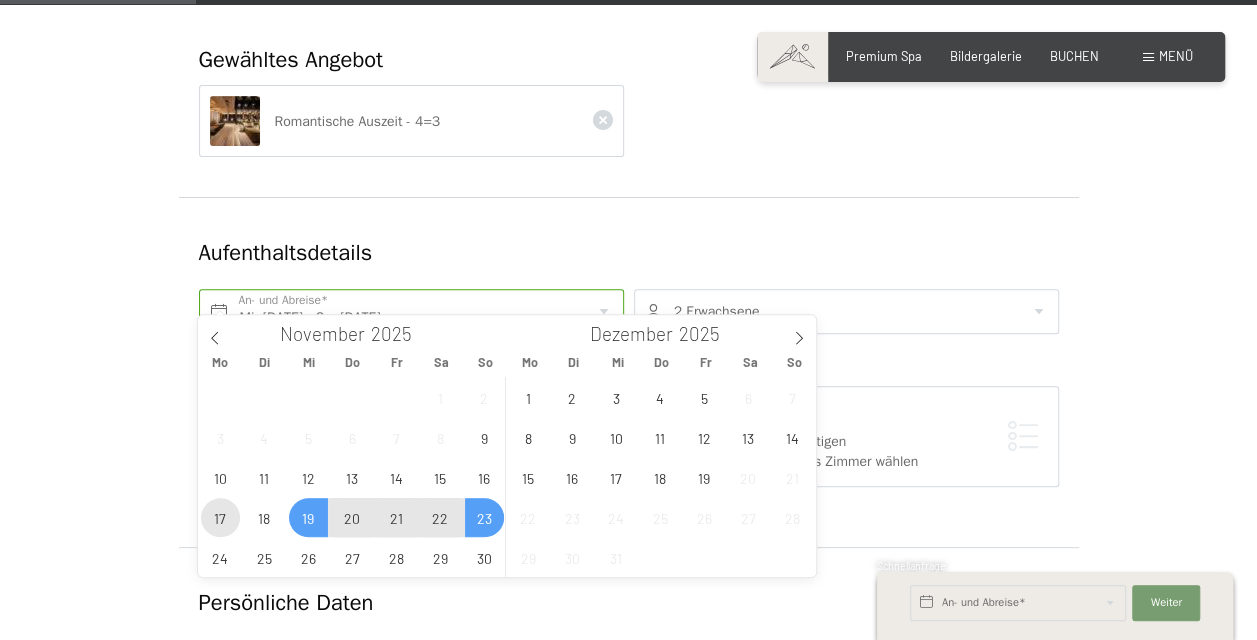 click on "17" at bounding box center (220, 517) 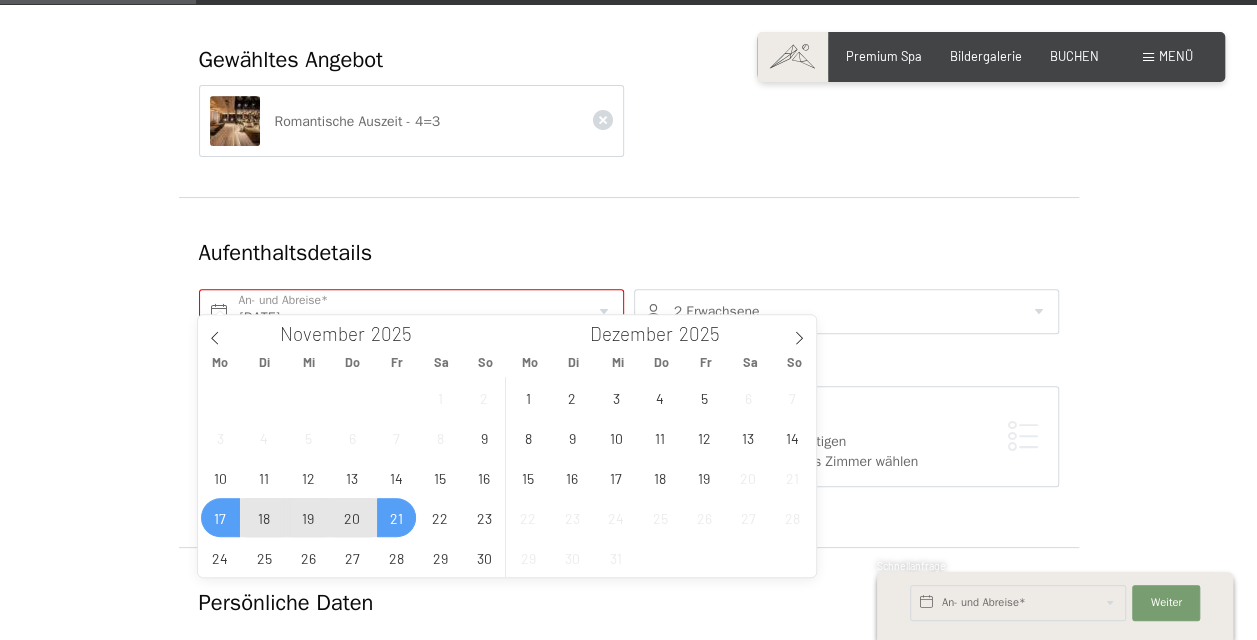 click on "21" at bounding box center [396, 517] 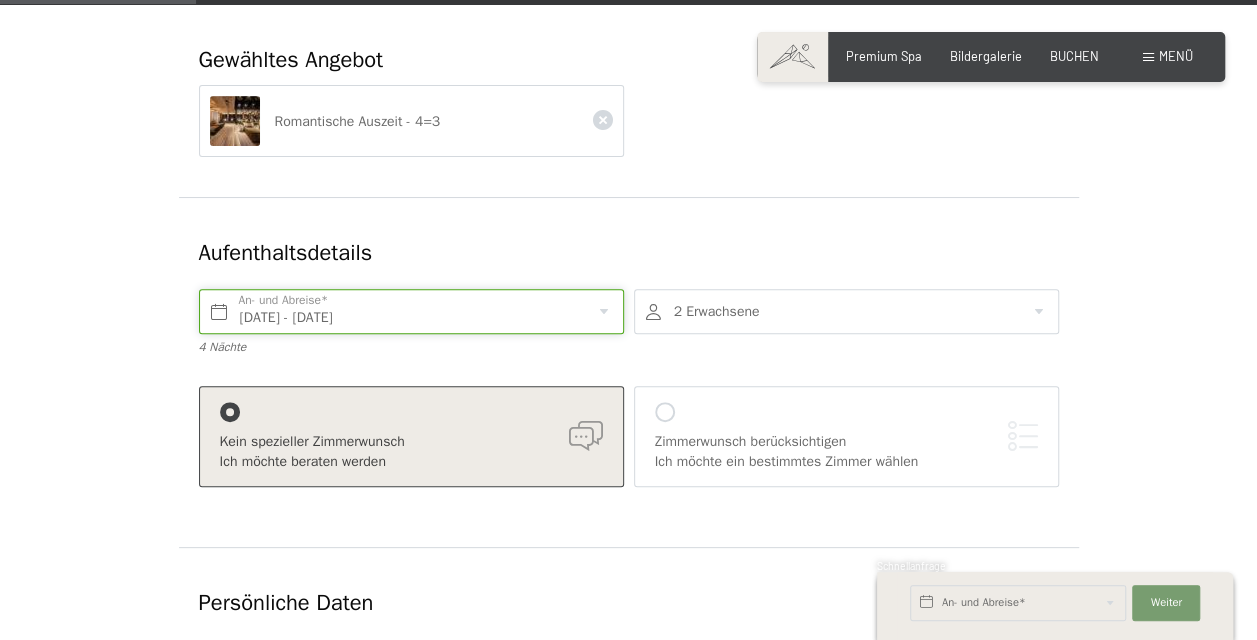 click on "Mo. 17.11.2025 - Fr. 21.11.2025" at bounding box center [411, 311] 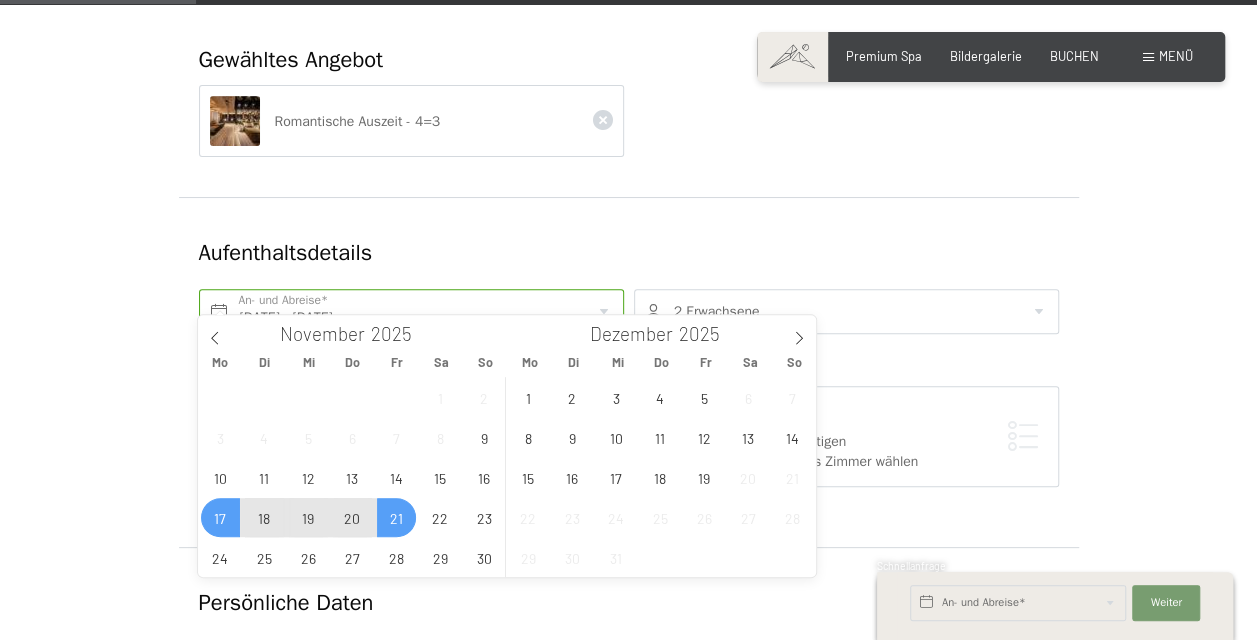 click on "20" at bounding box center [352, 517] 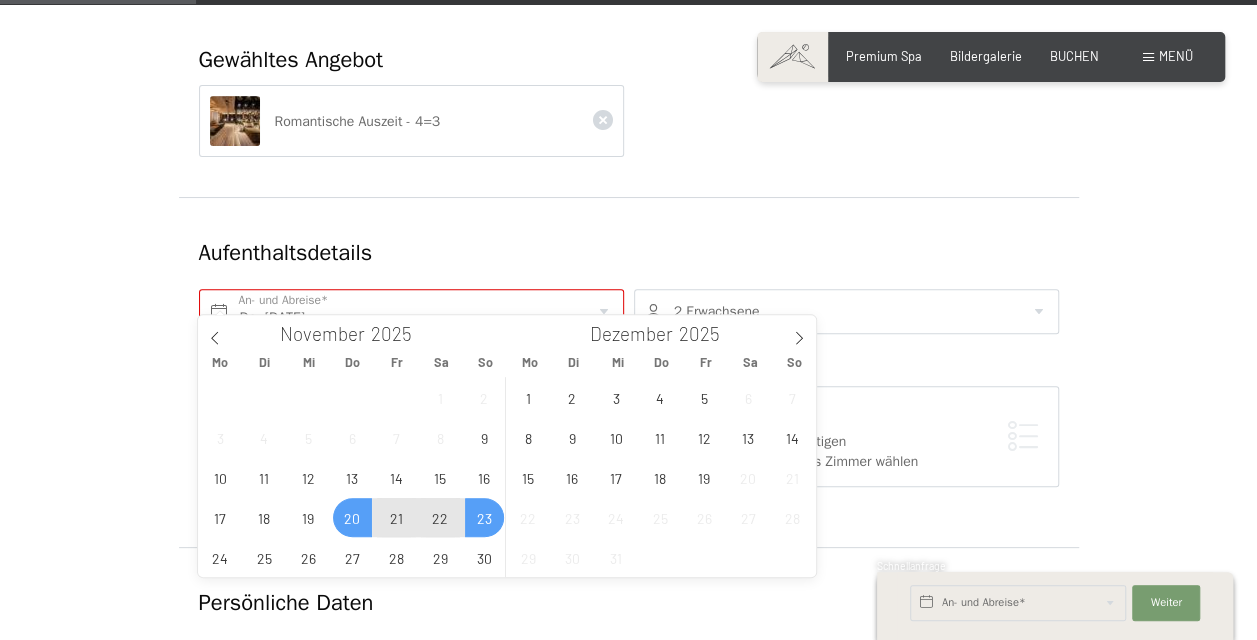 click on "23" at bounding box center (484, 517) 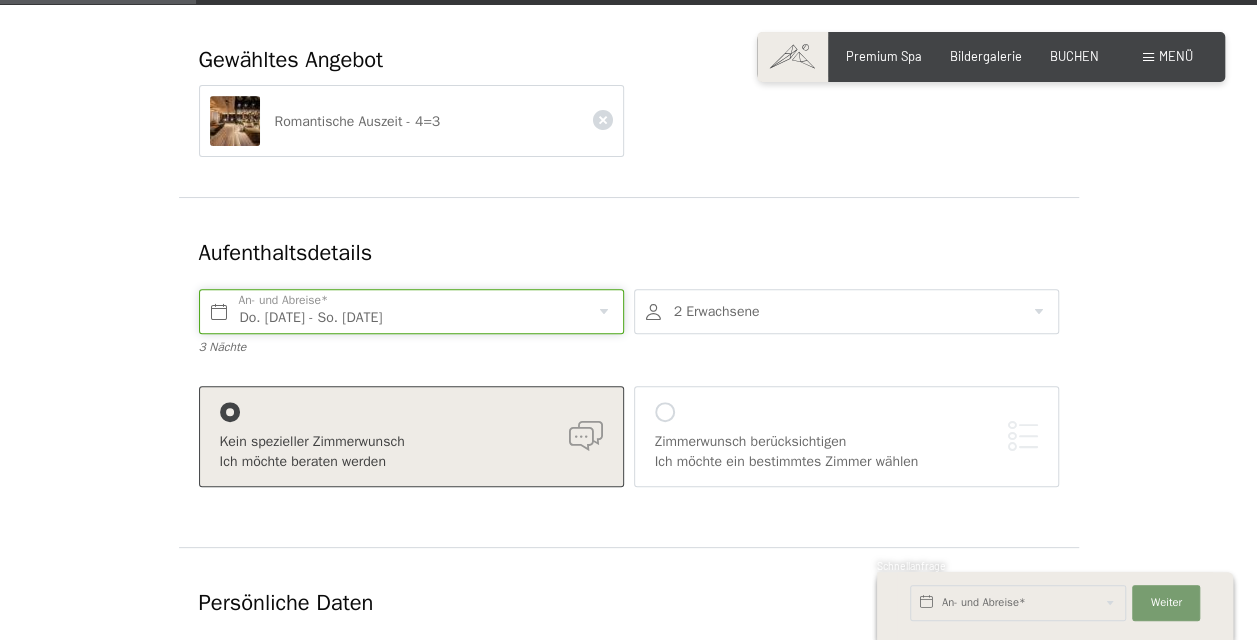click on "Do. 20.11.2025 - So. 23.11.2025" at bounding box center (411, 311) 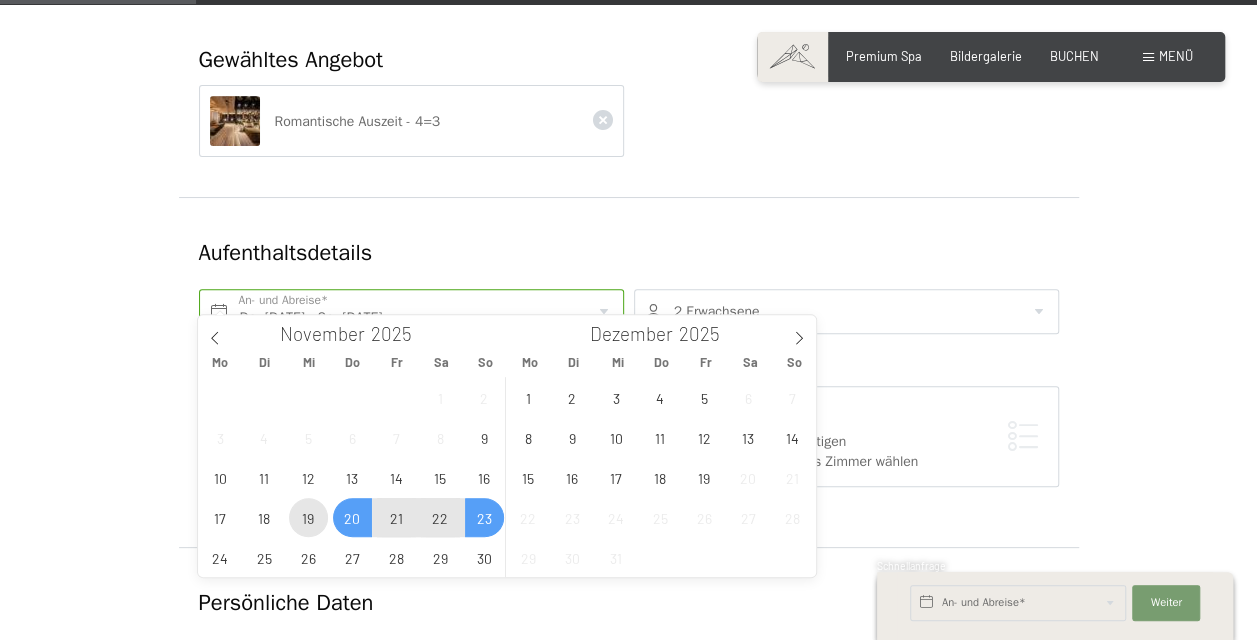 click on "19" at bounding box center (308, 517) 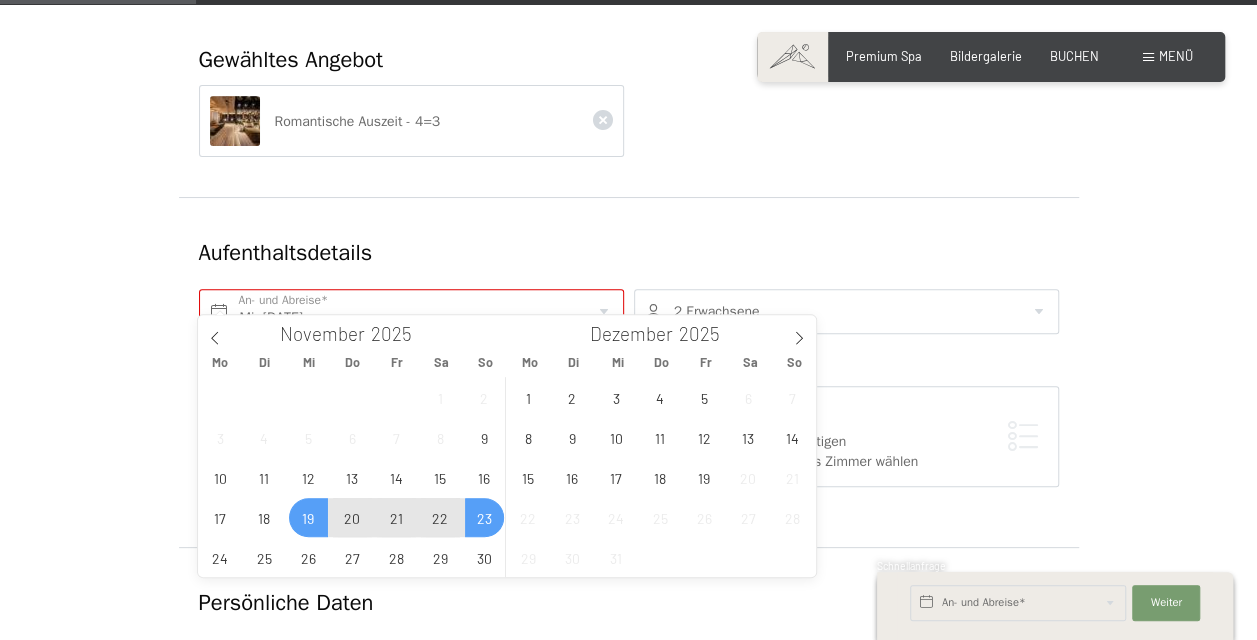 click on "23" at bounding box center [484, 517] 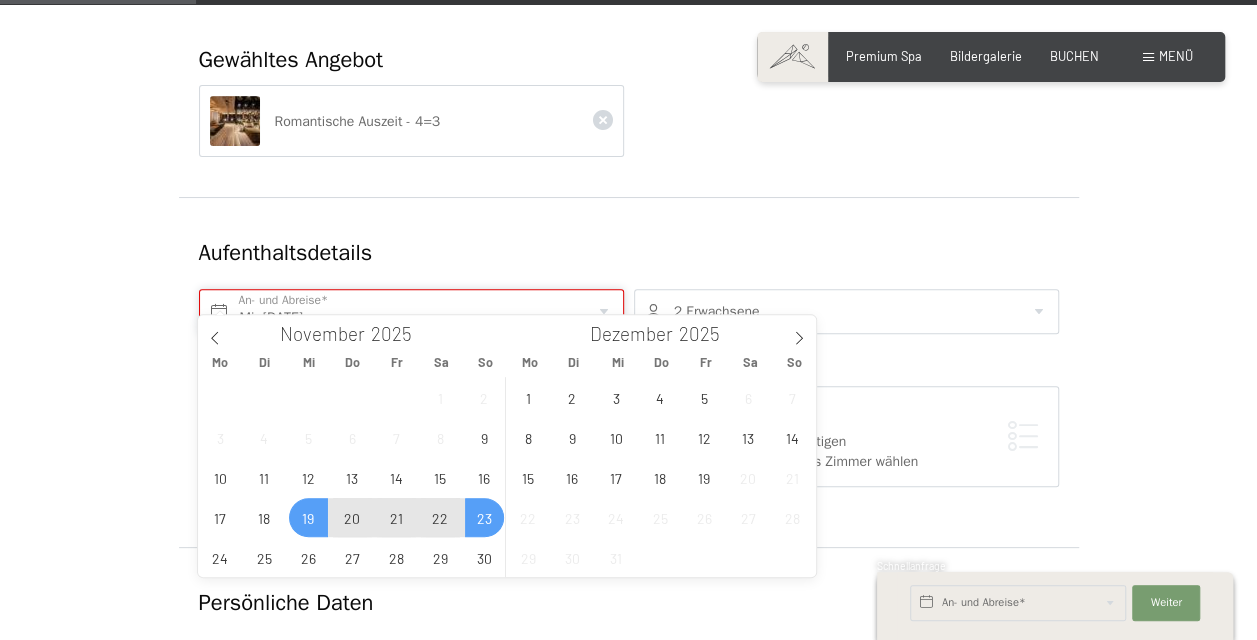 type on "Mi. 19.11.2025 - So. 23.11.2025" 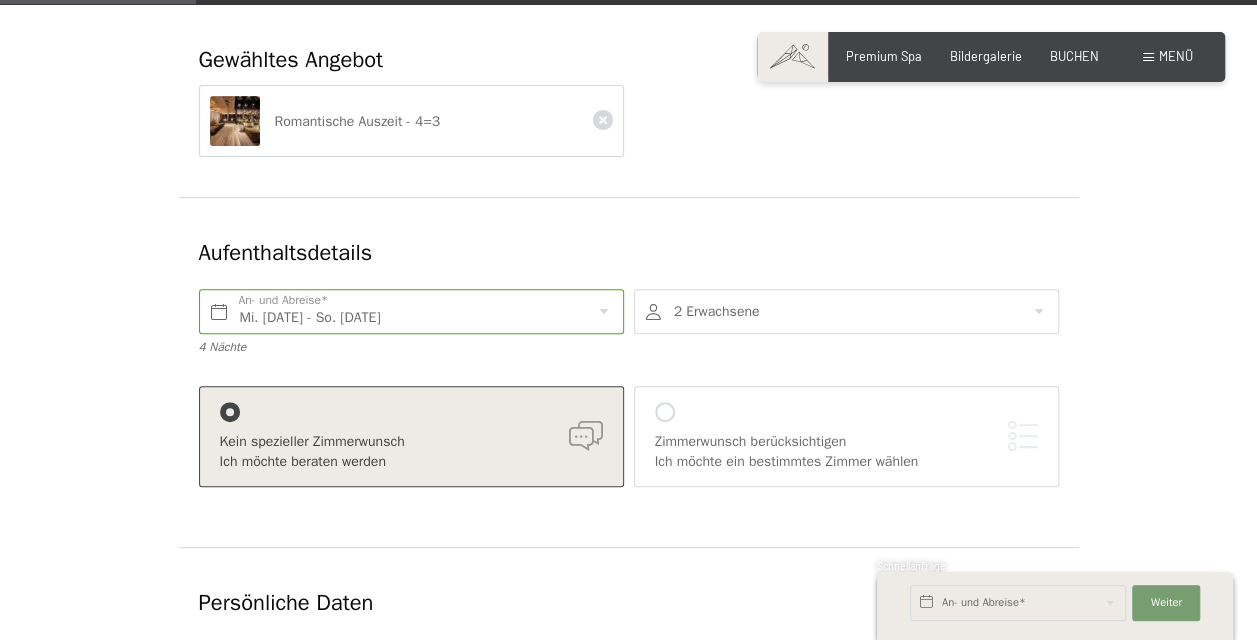 click on "Mi. 19.11.2025 - So. 23.11.2025 An- und Abreise* 4 Nächte 2 Erwachsene 2 Erwachsene Älter als 14 Jahre 0 Kinder Bis 14 Jahre Übernehmen Kein spezieller Zimmerwunsch Ich möchte beraten werden Zimmerwunsch berücksichtigen Ich möchte ein bestimmtes Zimmer wählen" at bounding box center [629, 403] 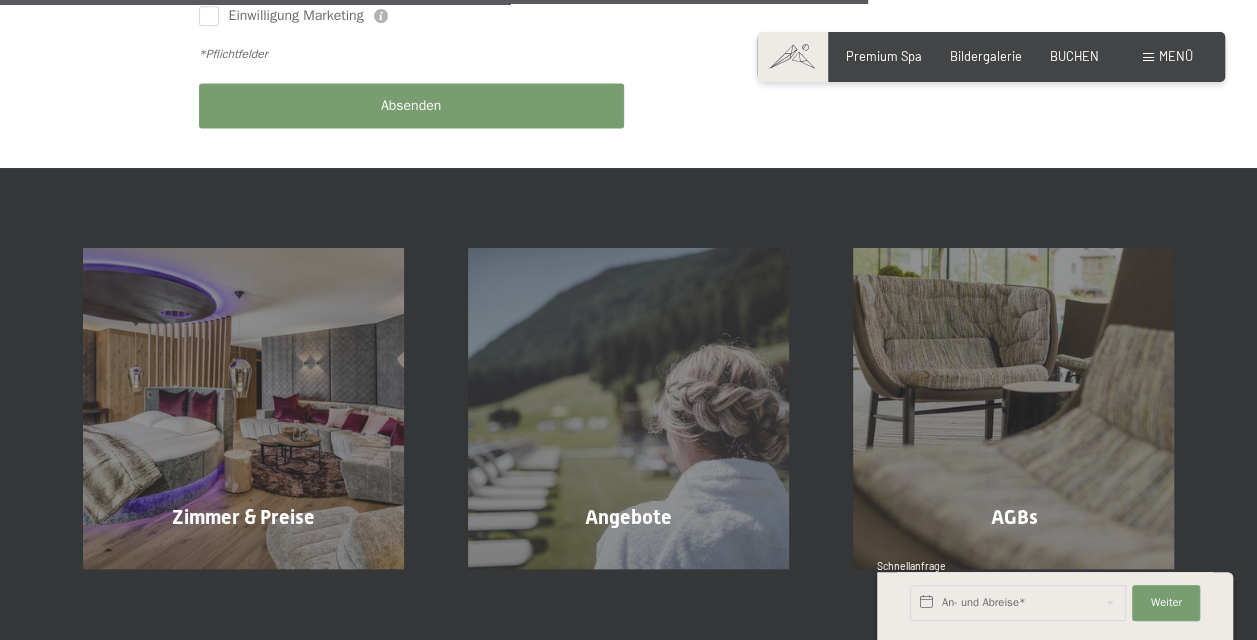 scroll, scrollTop: 1400, scrollLeft: 0, axis: vertical 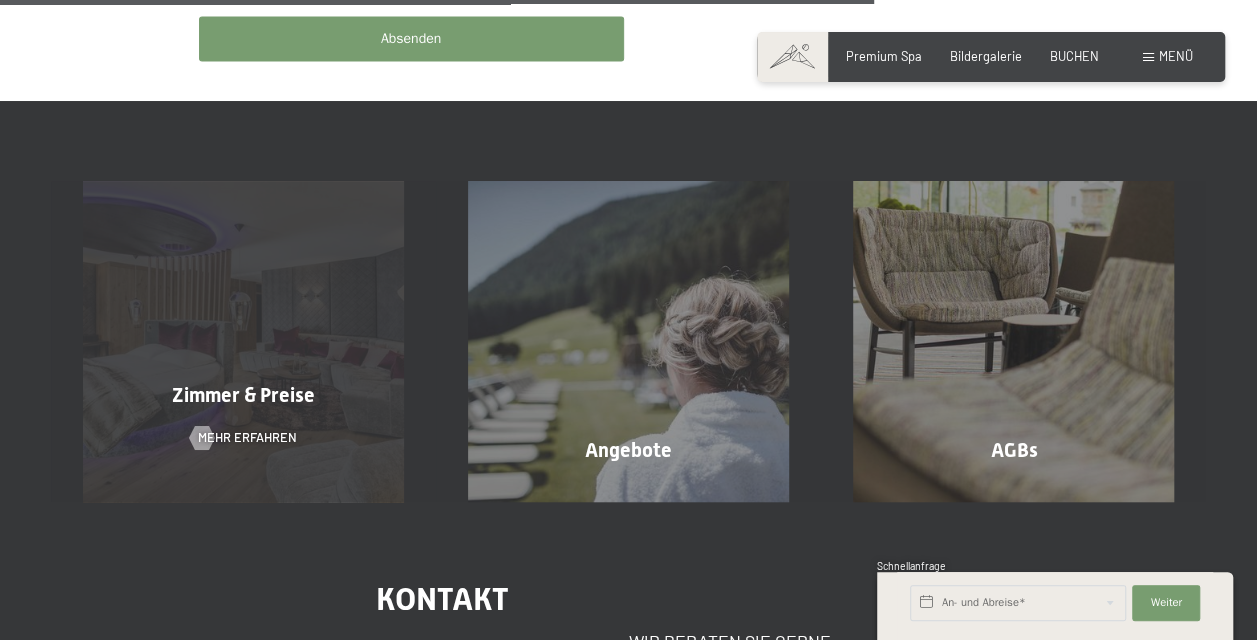 click on "Zimmer & Preise" at bounding box center [243, 395] 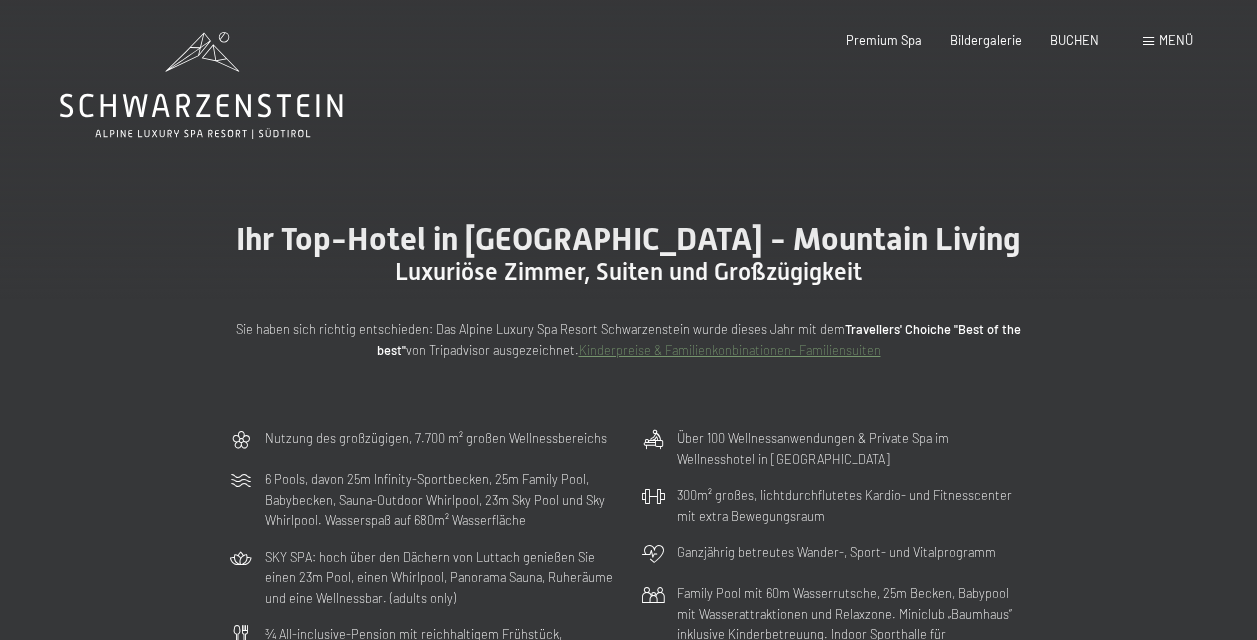 scroll, scrollTop: 500, scrollLeft: 0, axis: vertical 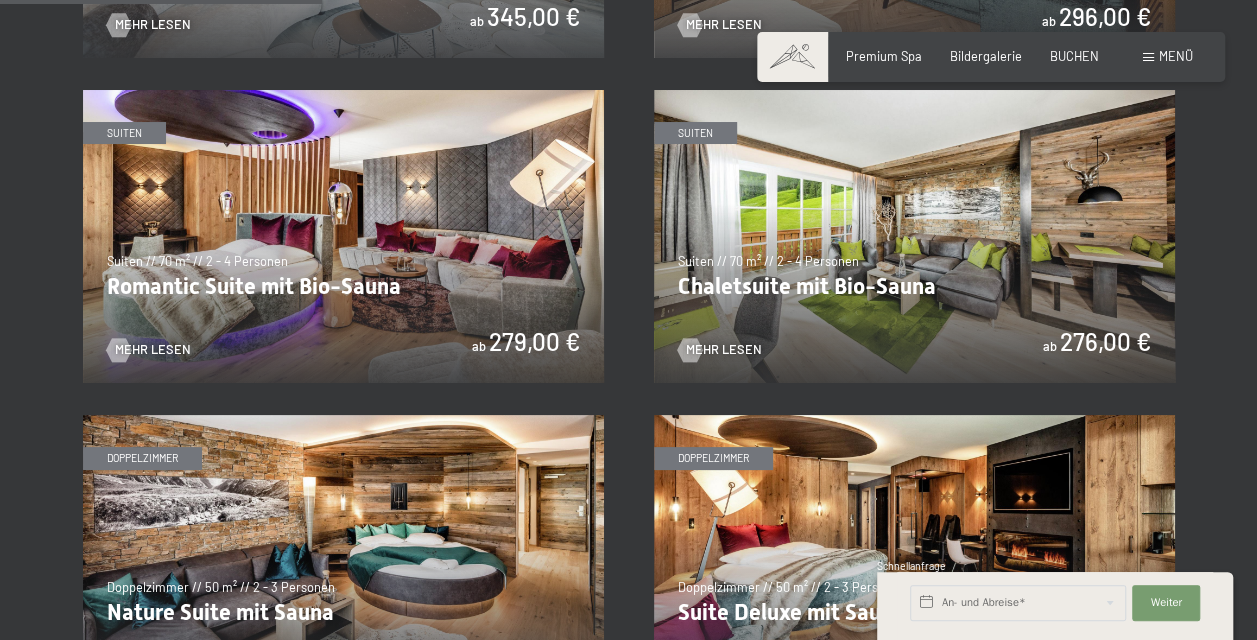 click at bounding box center [343, 236] 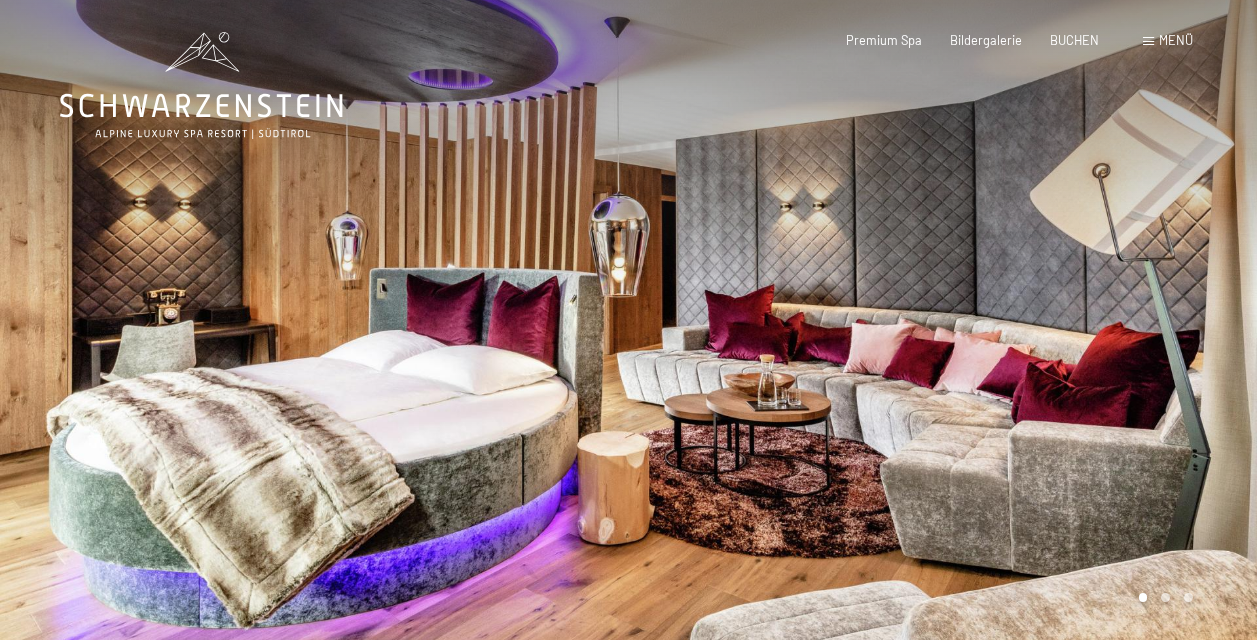 scroll, scrollTop: 0, scrollLeft: 0, axis: both 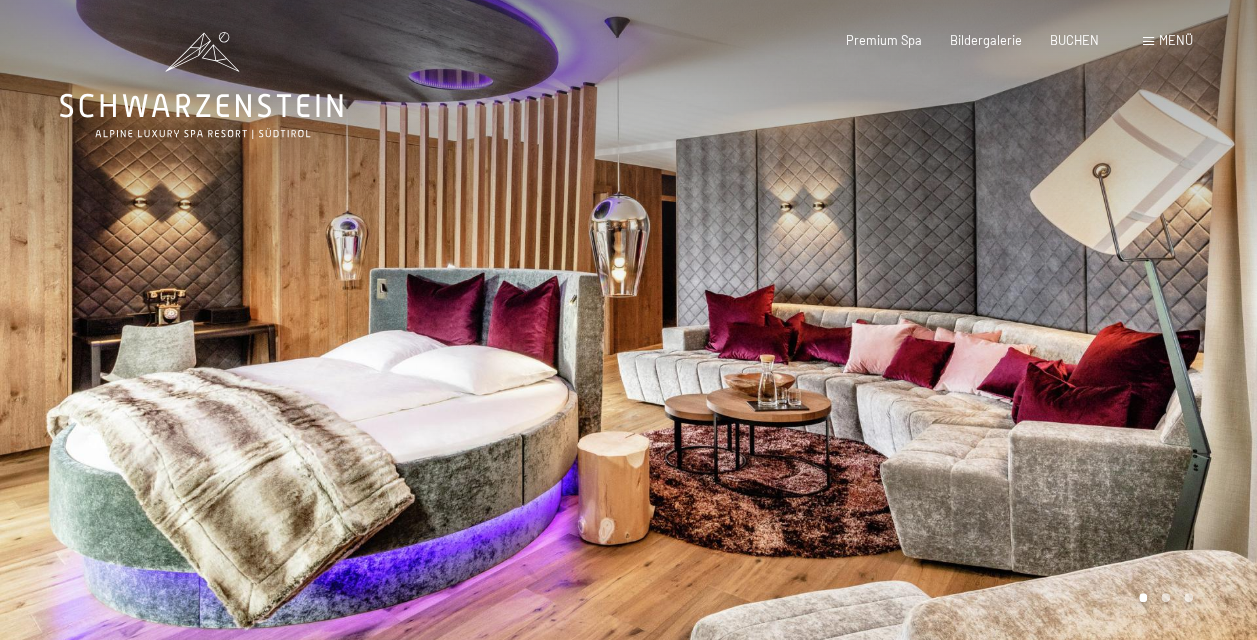 click at bounding box center [314, 325] 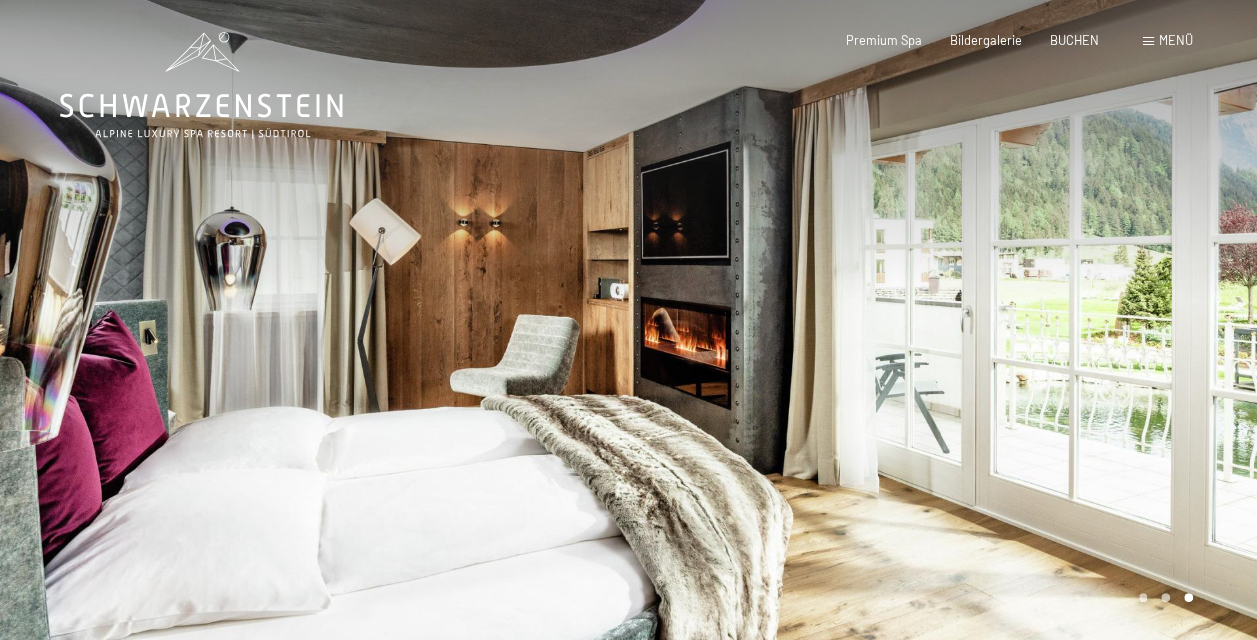 click at bounding box center [314, 325] 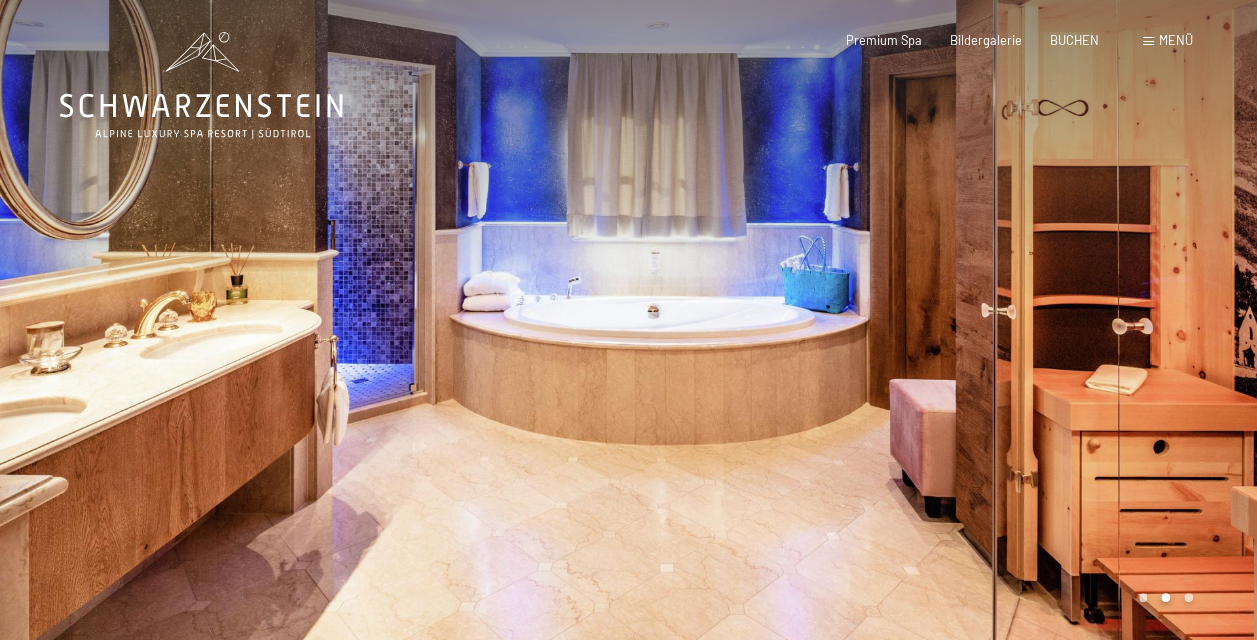 click at bounding box center (314, 325) 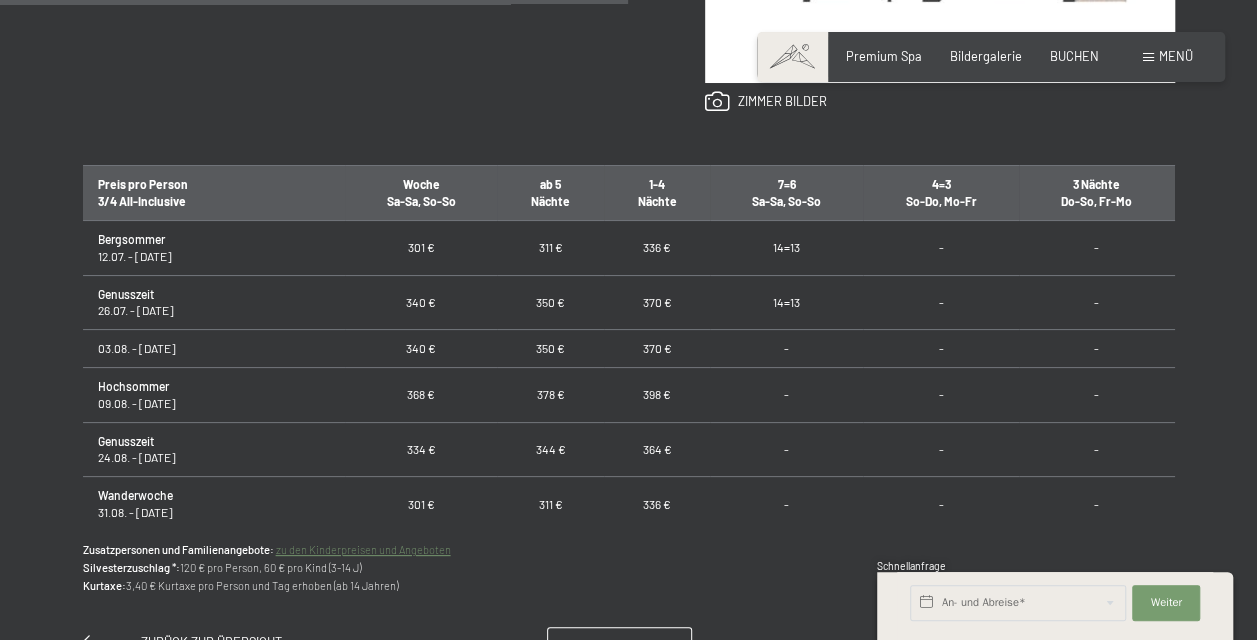 scroll, scrollTop: 1100, scrollLeft: 0, axis: vertical 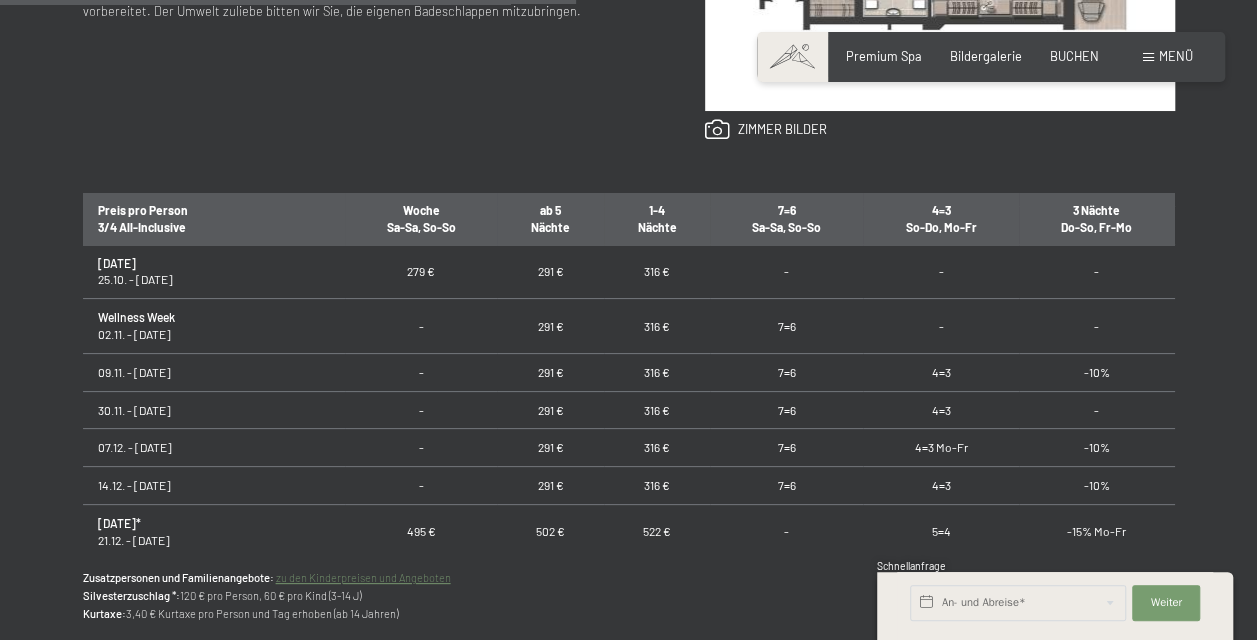 click on "4=3" at bounding box center (941, 372) 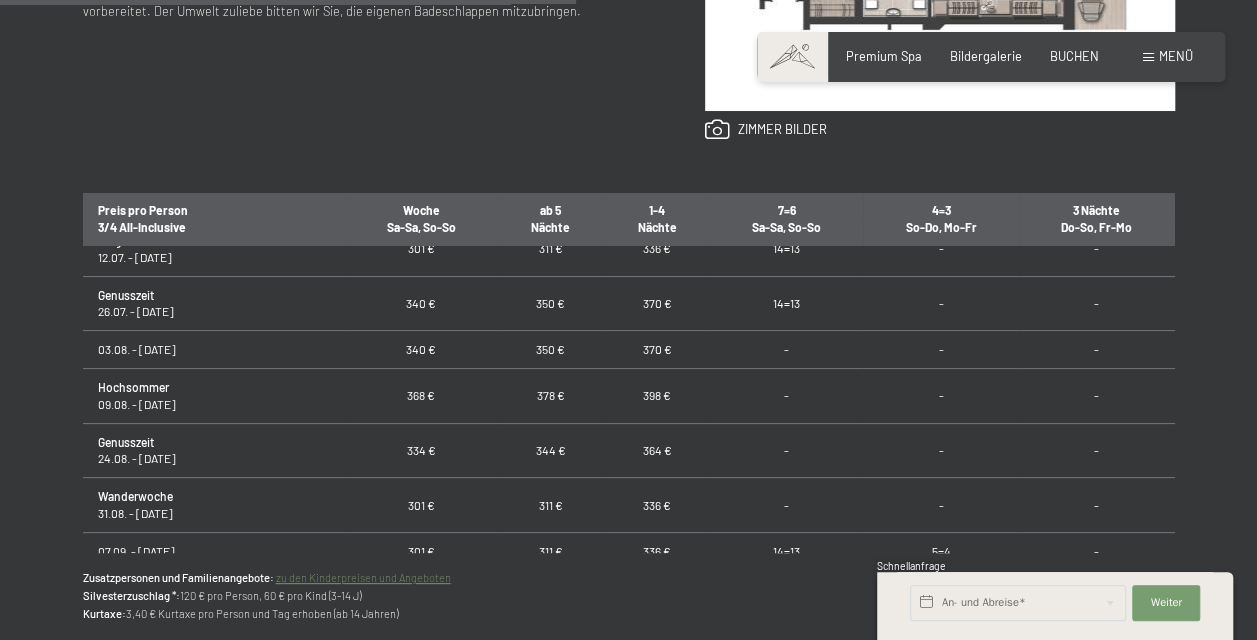 scroll, scrollTop: 0, scrollLeft: 0, axis: both 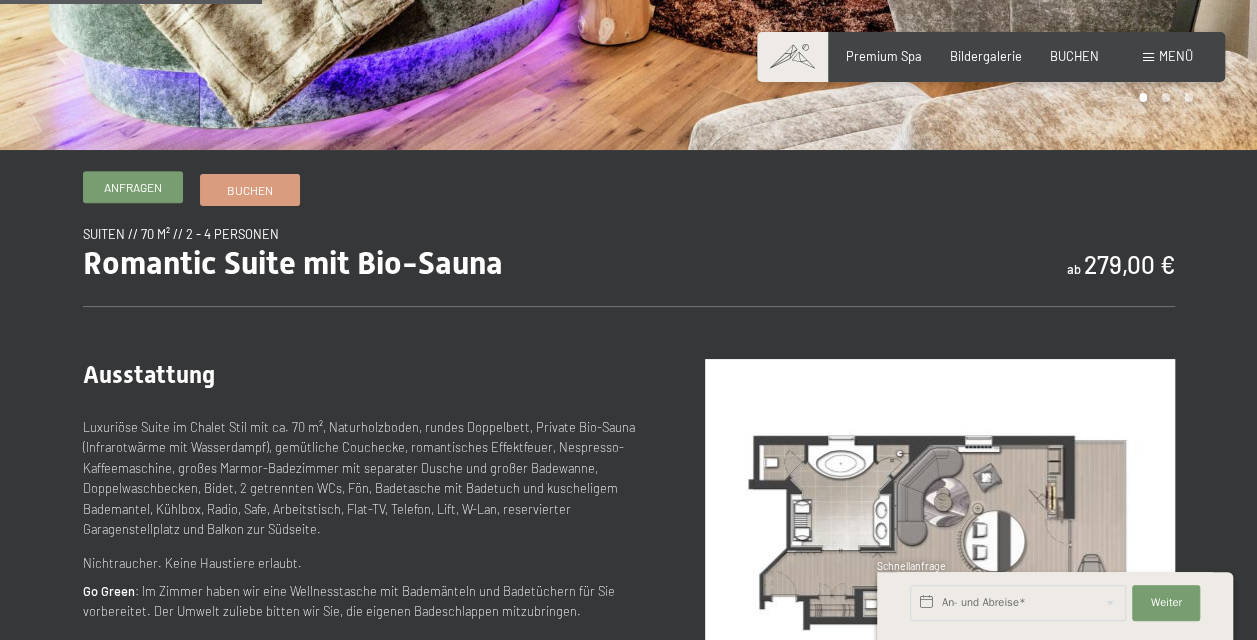 click on "Anfragen" at bounding box center (133, 187) 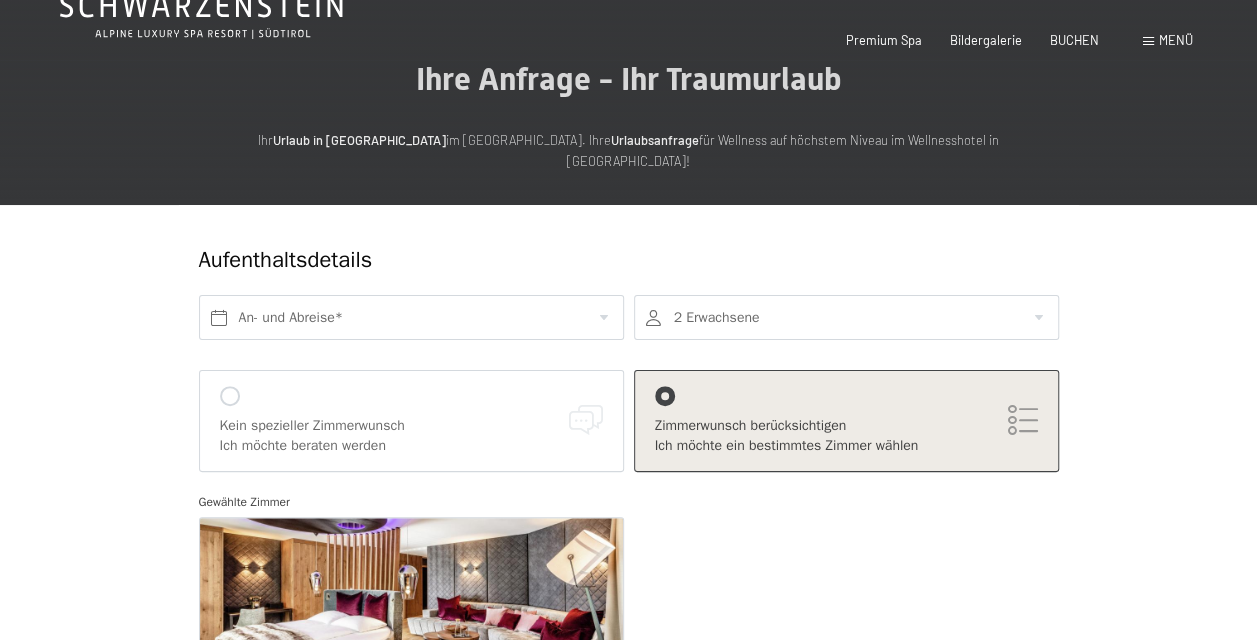 scroll, scrollTop: 0, scrollLeft: 0, axis: both 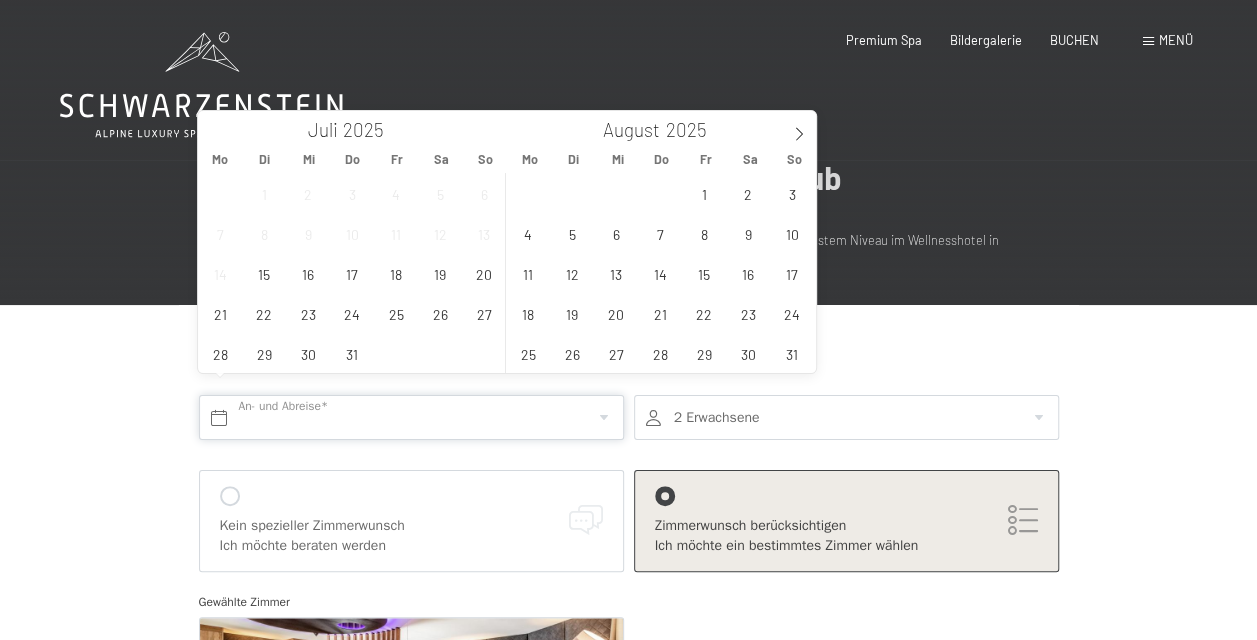 click at bounding box center [411, 417] 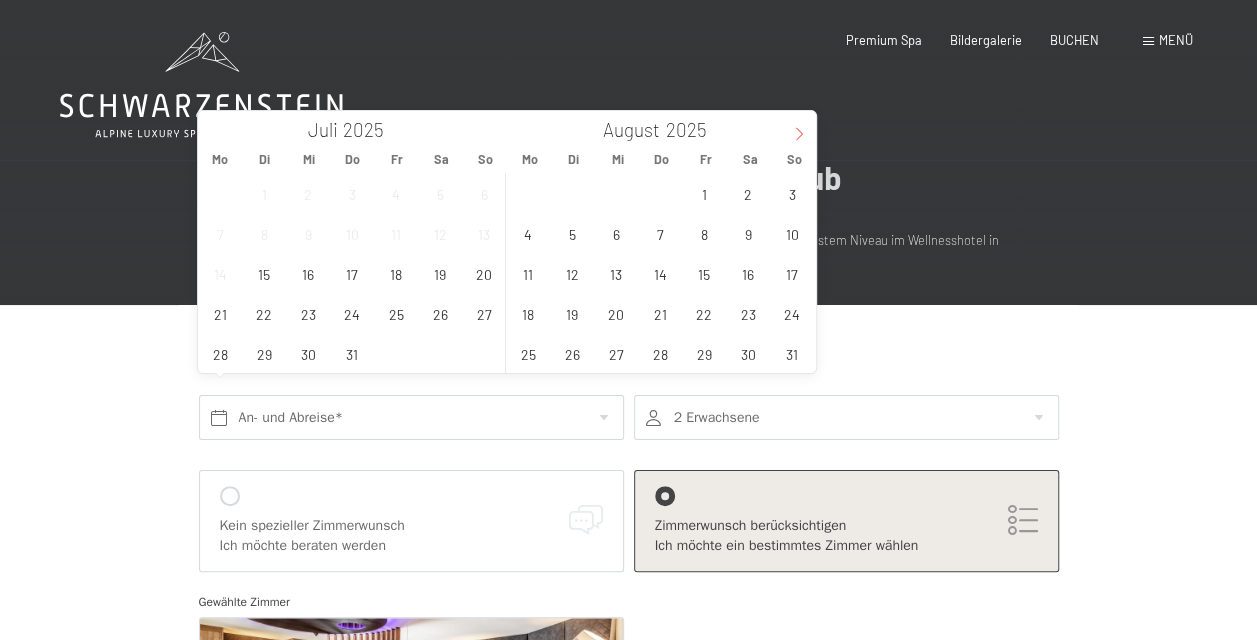 click at bounding box center [799, 128] 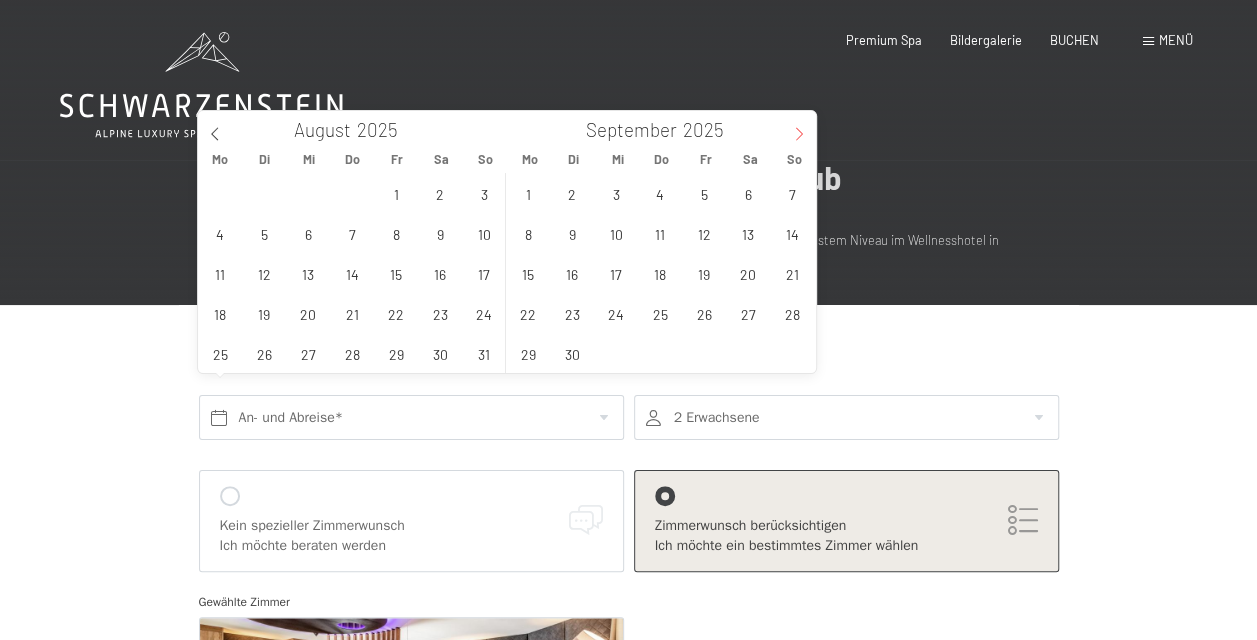 click at bounding box center (799, 128) 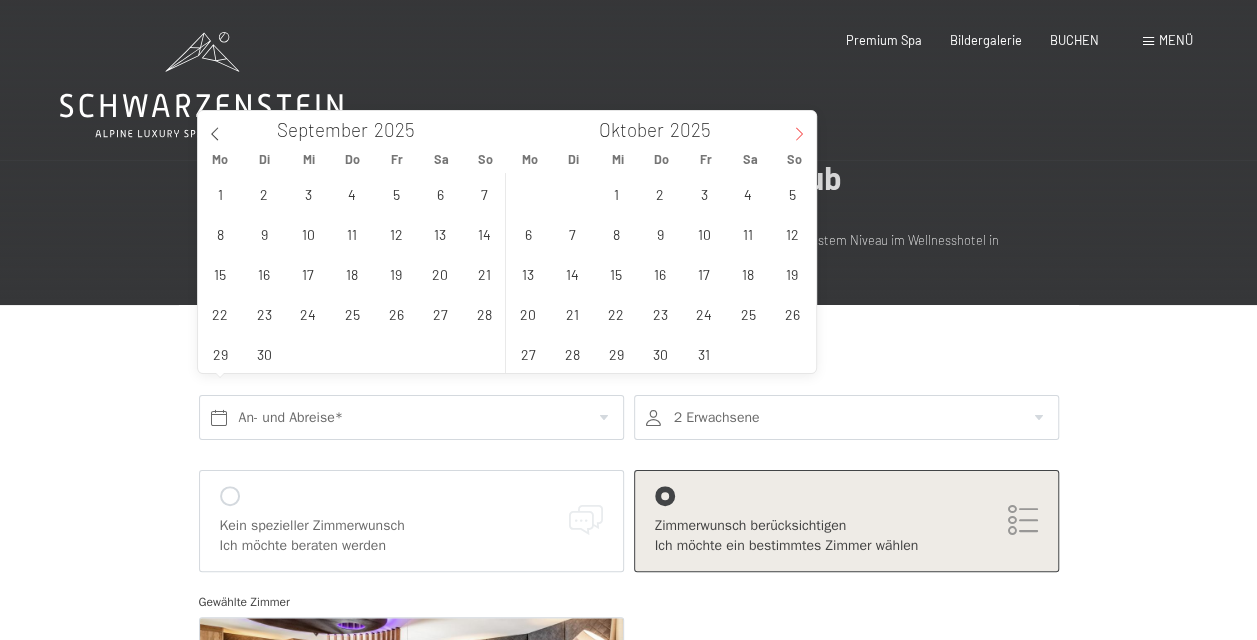 click at bounding box center [799, 128] 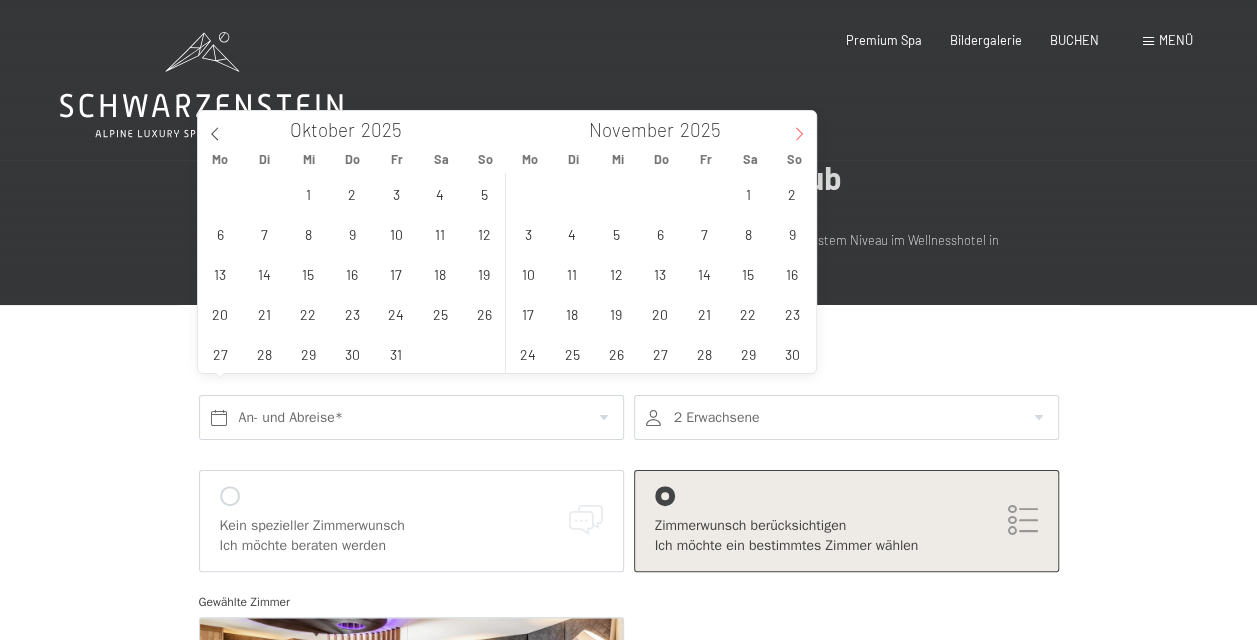 click at bounding box center [799, 128] 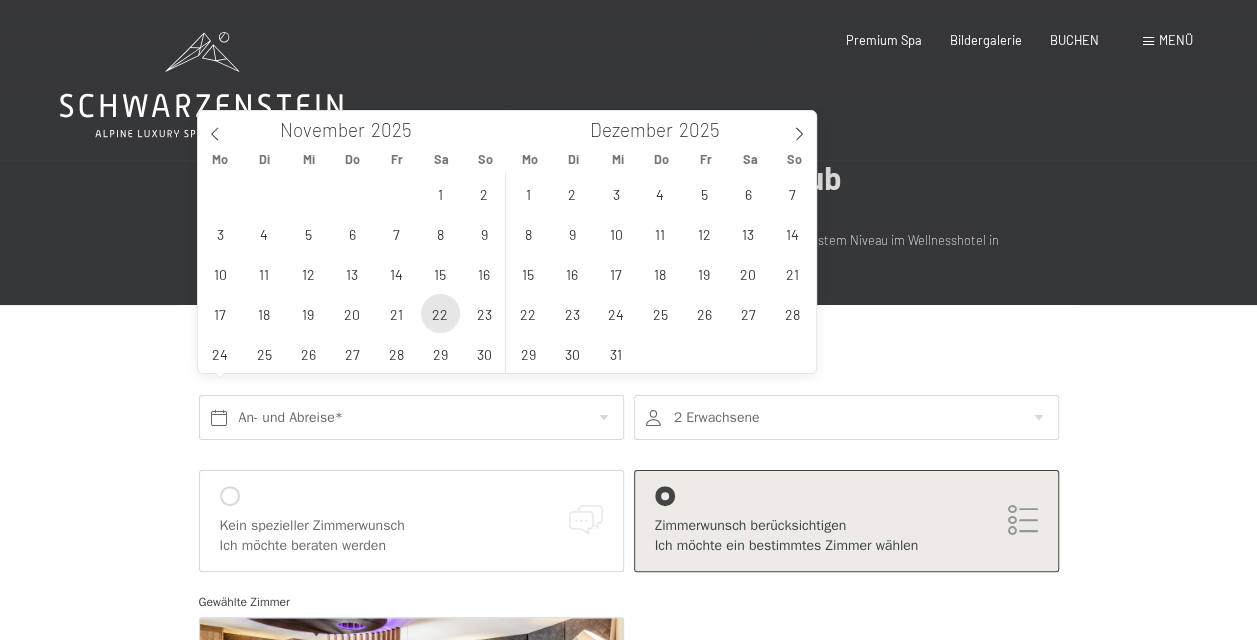 click on "22" at bounding box center [440, 313] 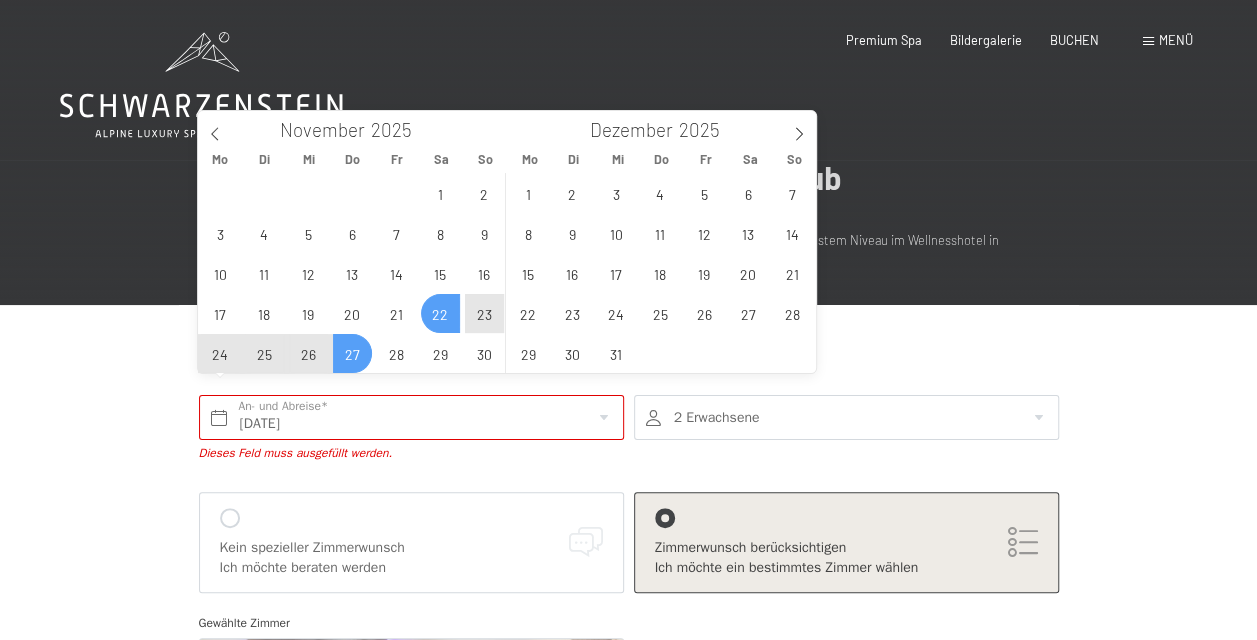 click on "27" at bounding box center [352, 353] 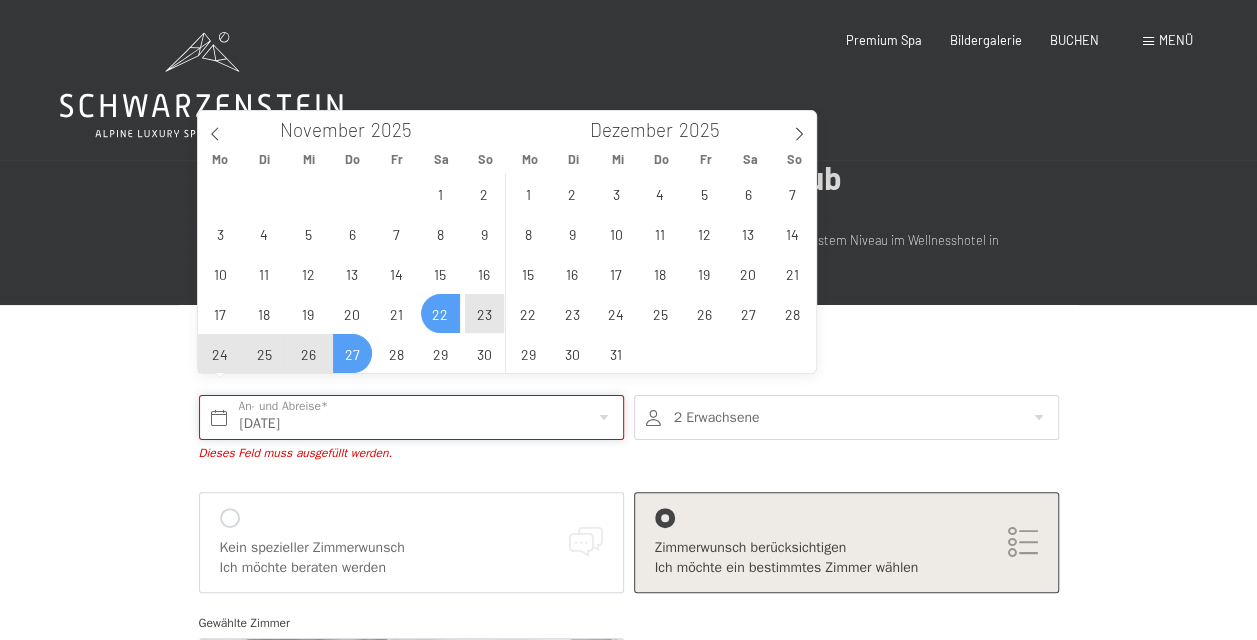 type on "Sa. 22.11.2025 - Do. 27.11.2025" 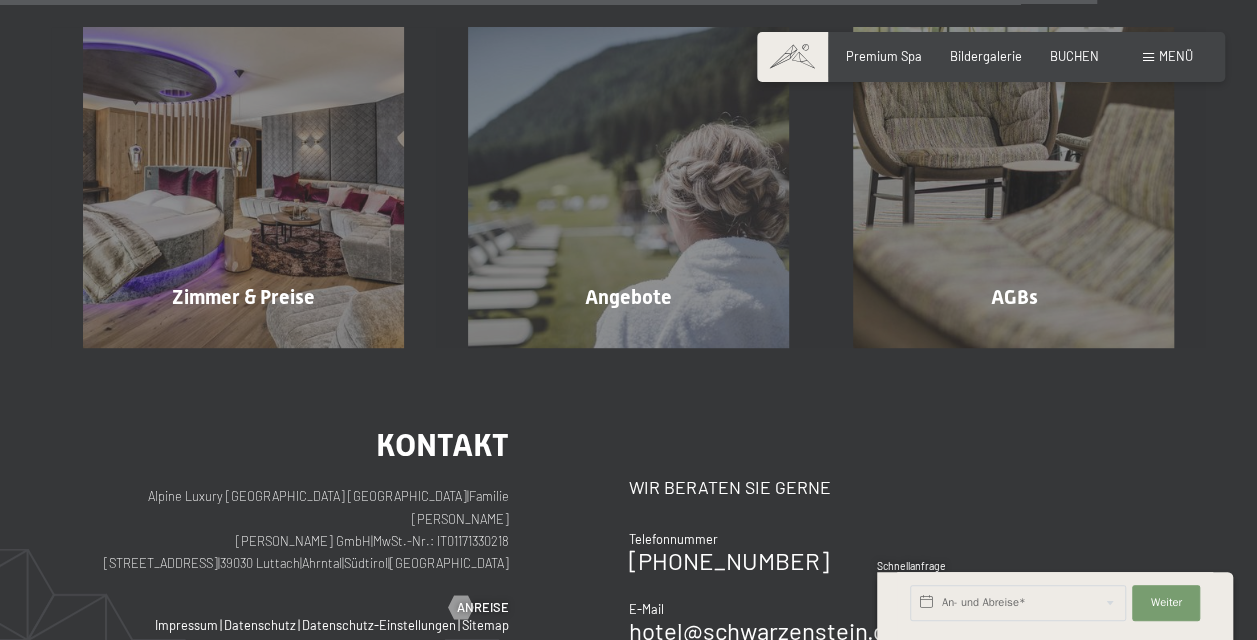 scroll, scrollTop: 1600, scrollLeft: 0, axis: vertical 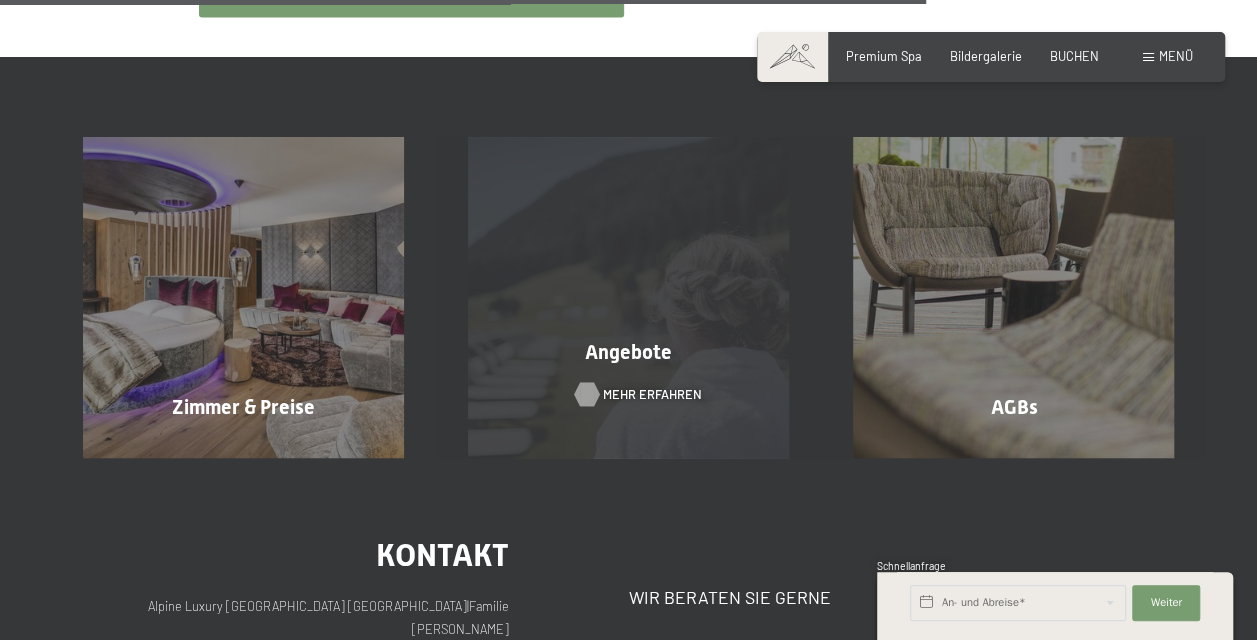 click on "Angebote           Mehr erfahren" at bounding box center (628, 297) 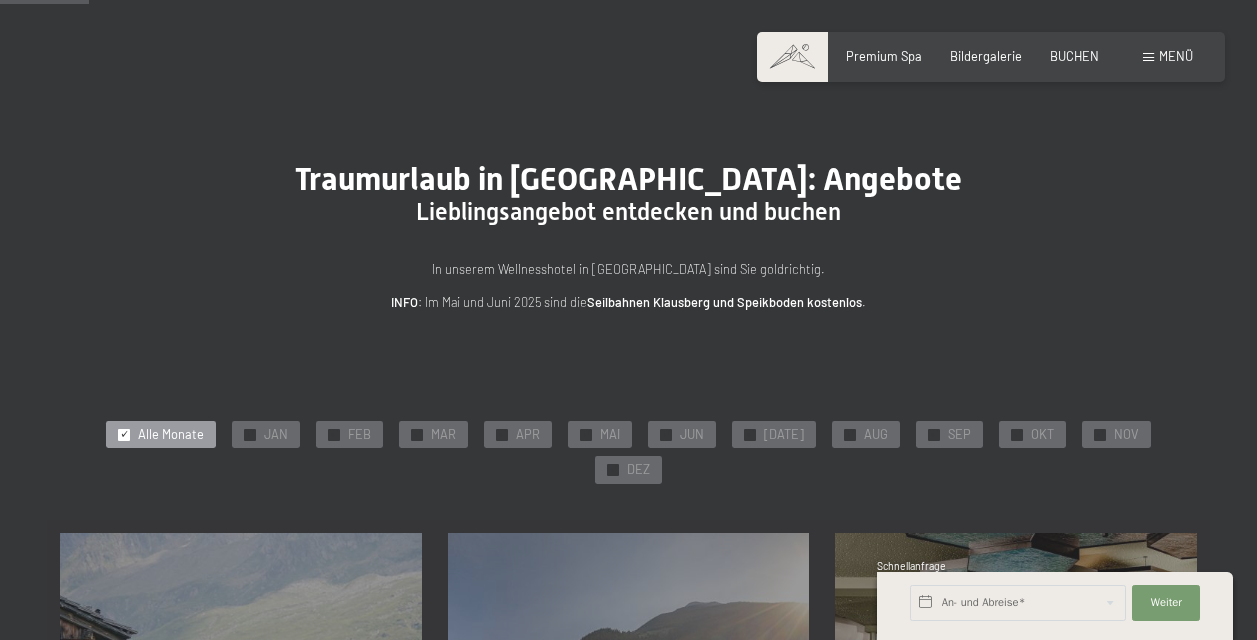 scroll, scrollTop: 300, scrollLeft: 0, axis: vertical 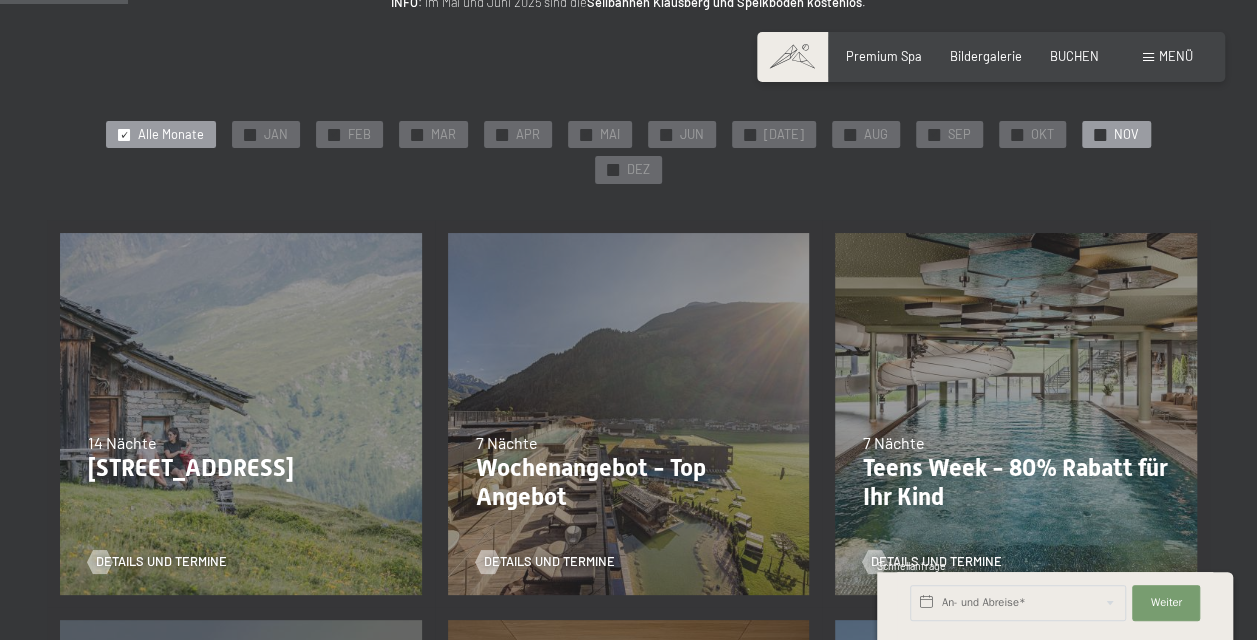 click on "✓       NOV" at bounding box center [1116, 135] 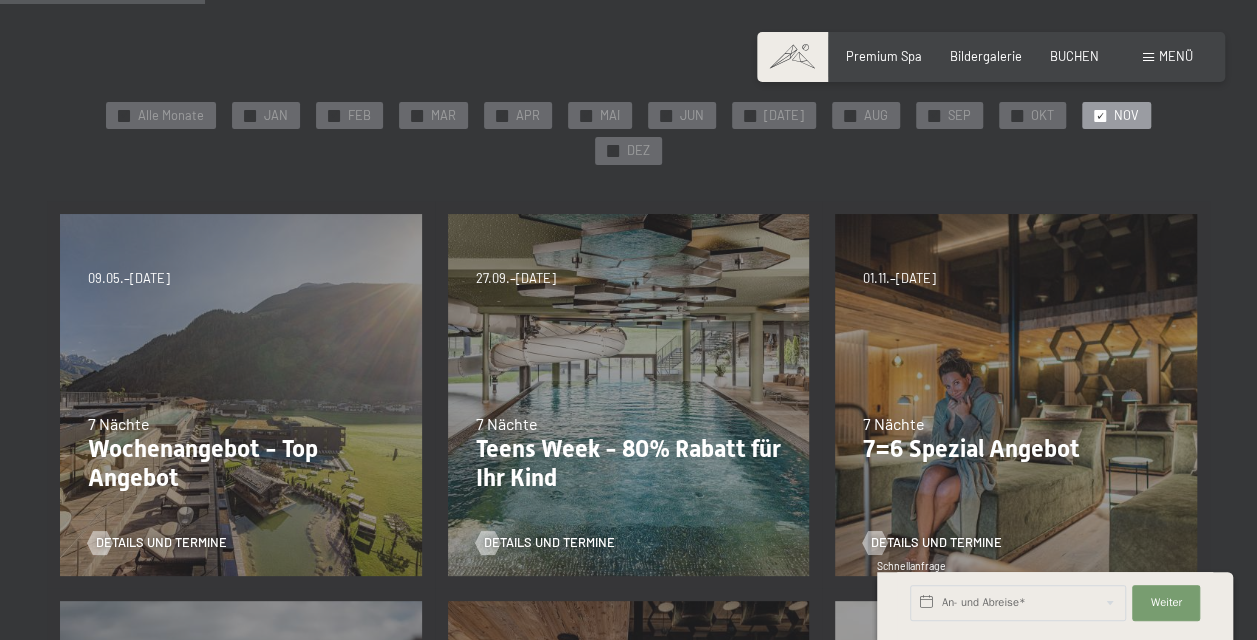 scroll, scrollTop: 300, scrollLeft: 0, axis: vertical 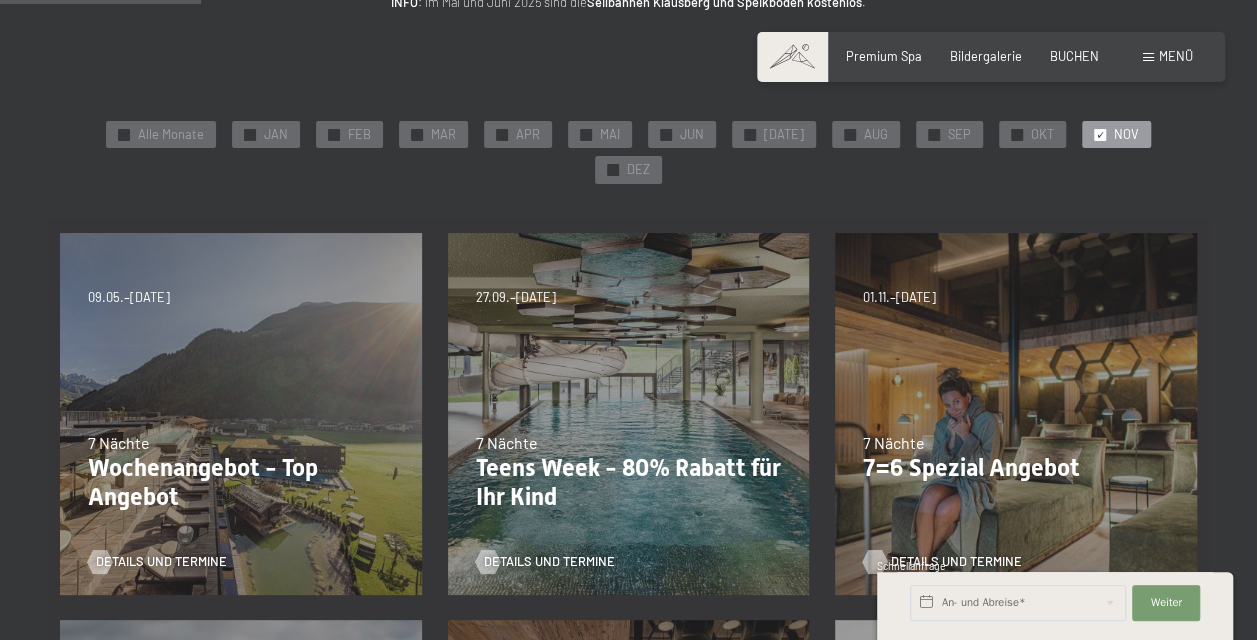 click on "Details und Termine" at bounding box center [956, 562] 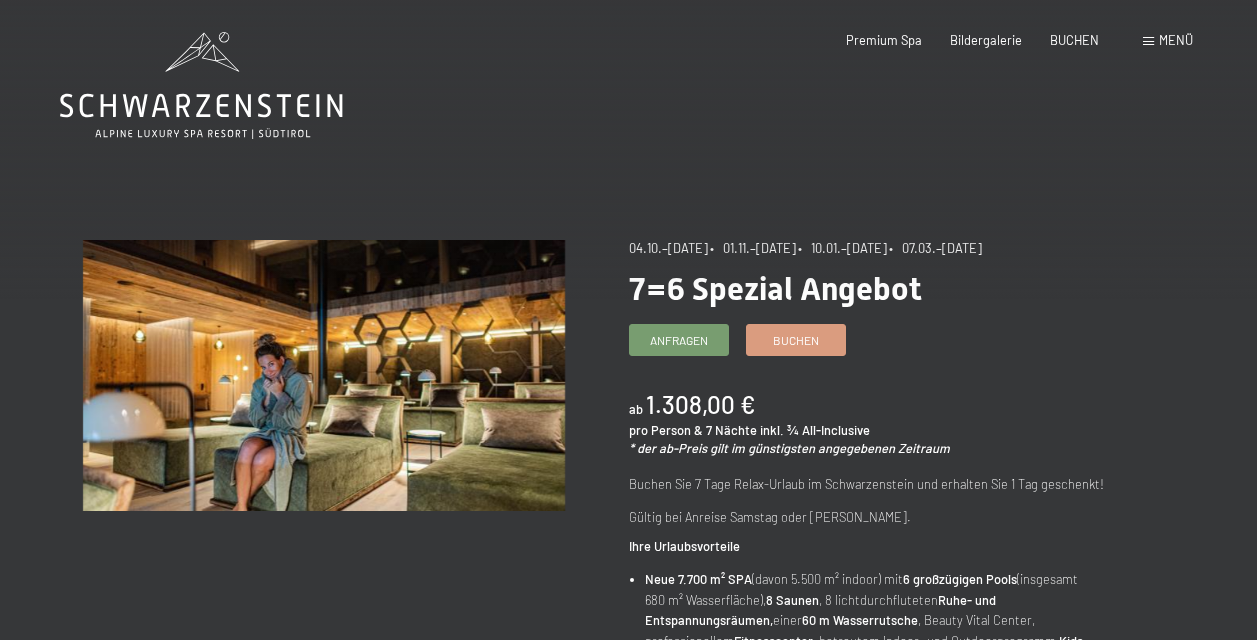 scroll, scrollTop: 0, scrollLeft: 0, axis: both 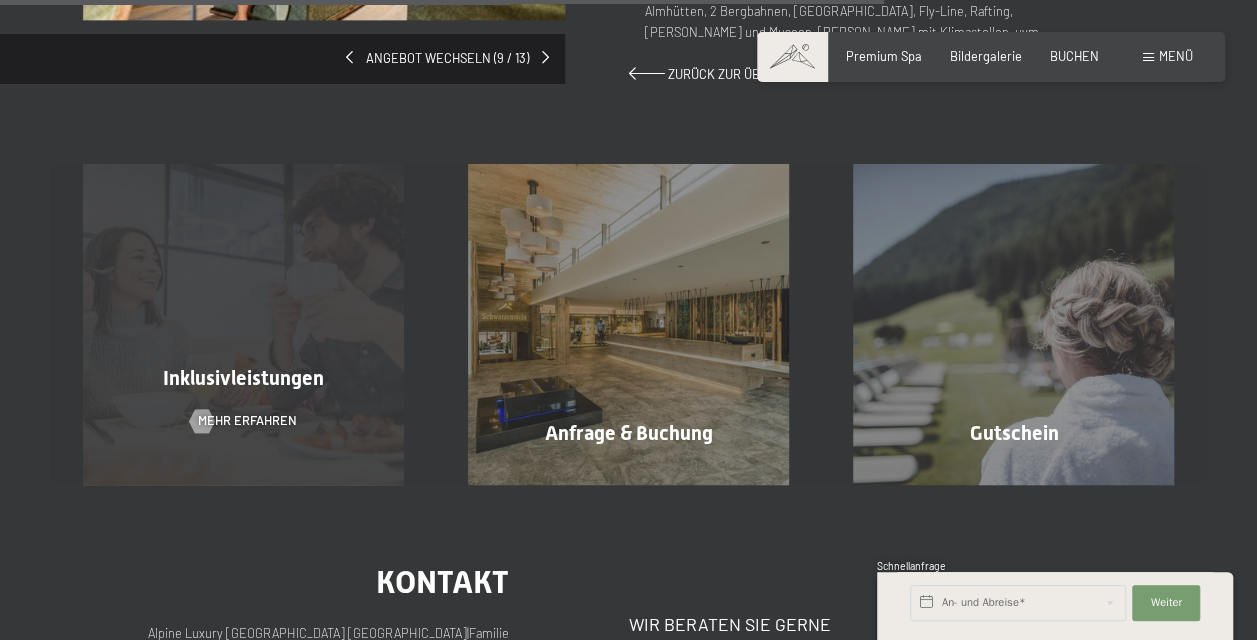 click on "Inklusivleistungen" at bounding box center (243, 378) 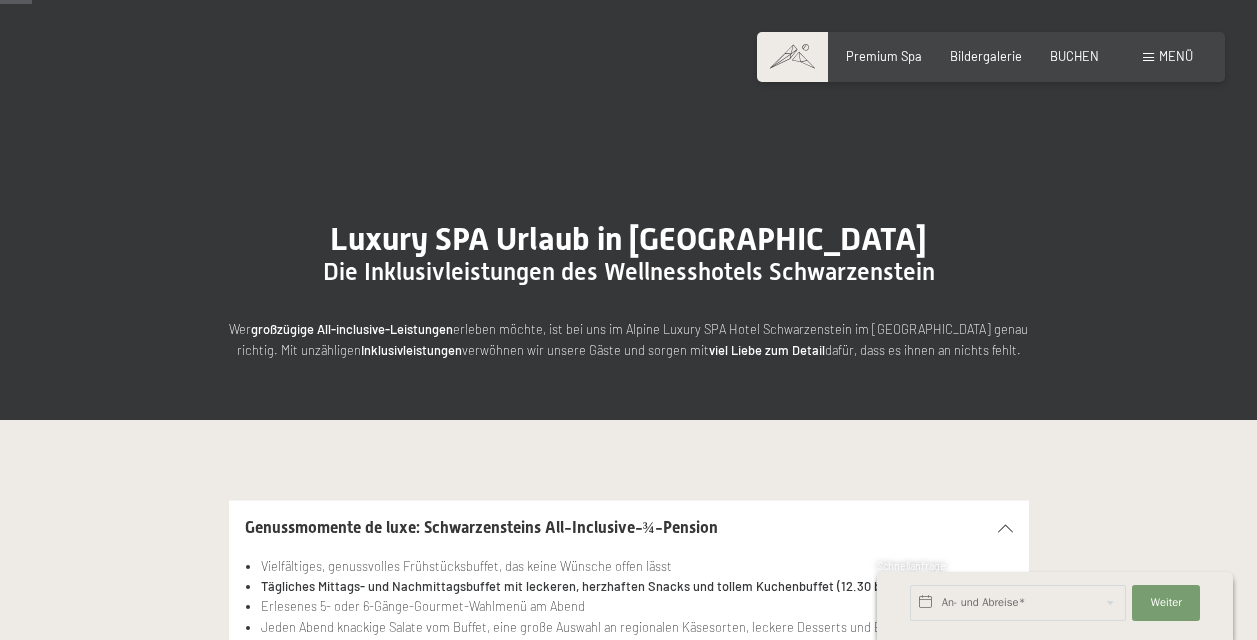 scroll, scrollTop: 400, scrollLeft: 0, axis: vertical 